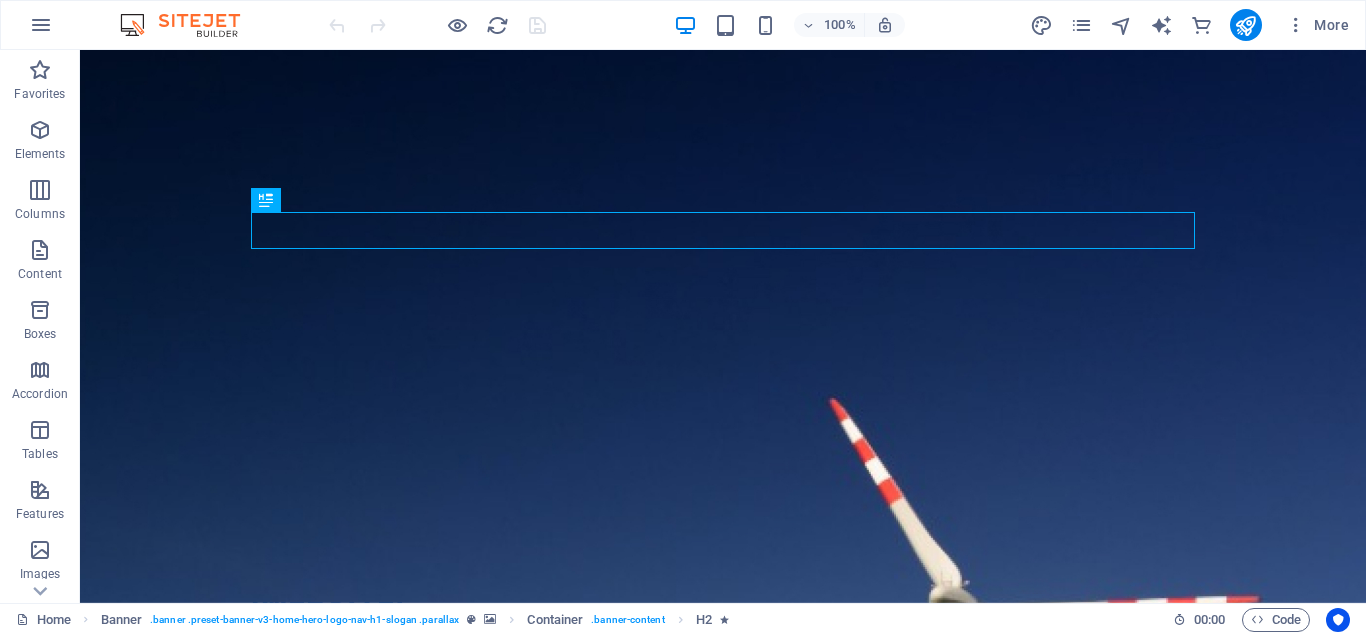 scroll, scrollTop: 0, scrollLeft: 0, axis: both 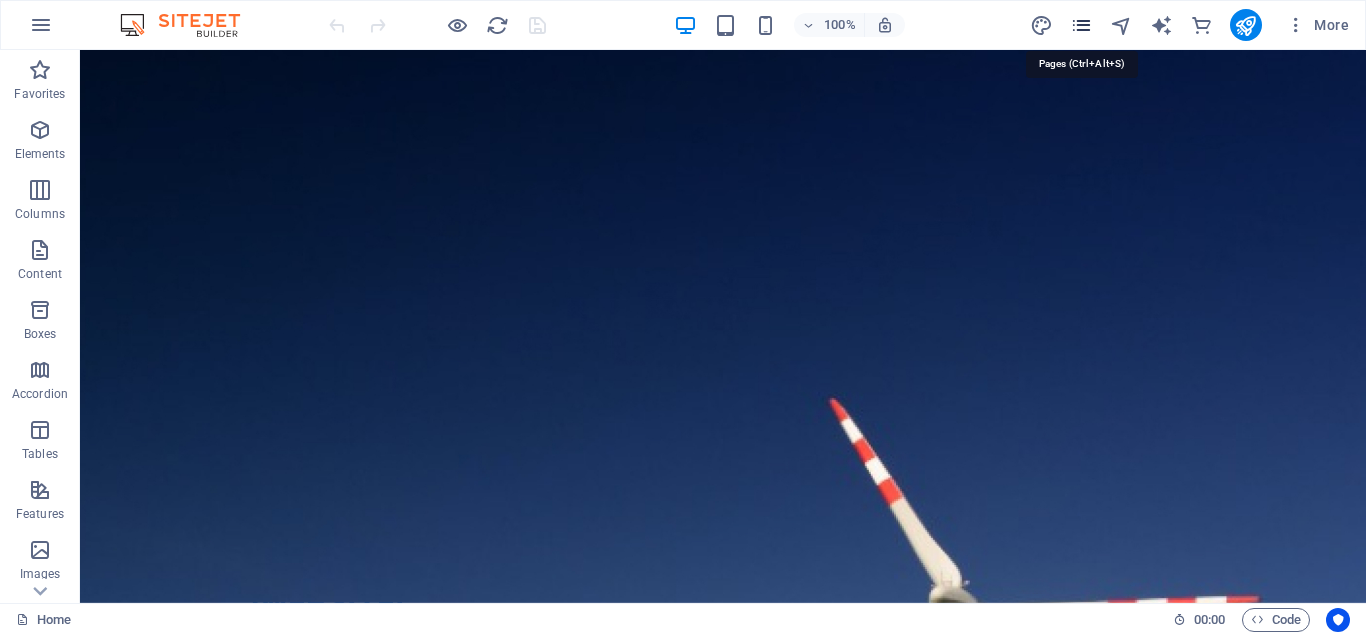 click at bounding box center (1081, 25) 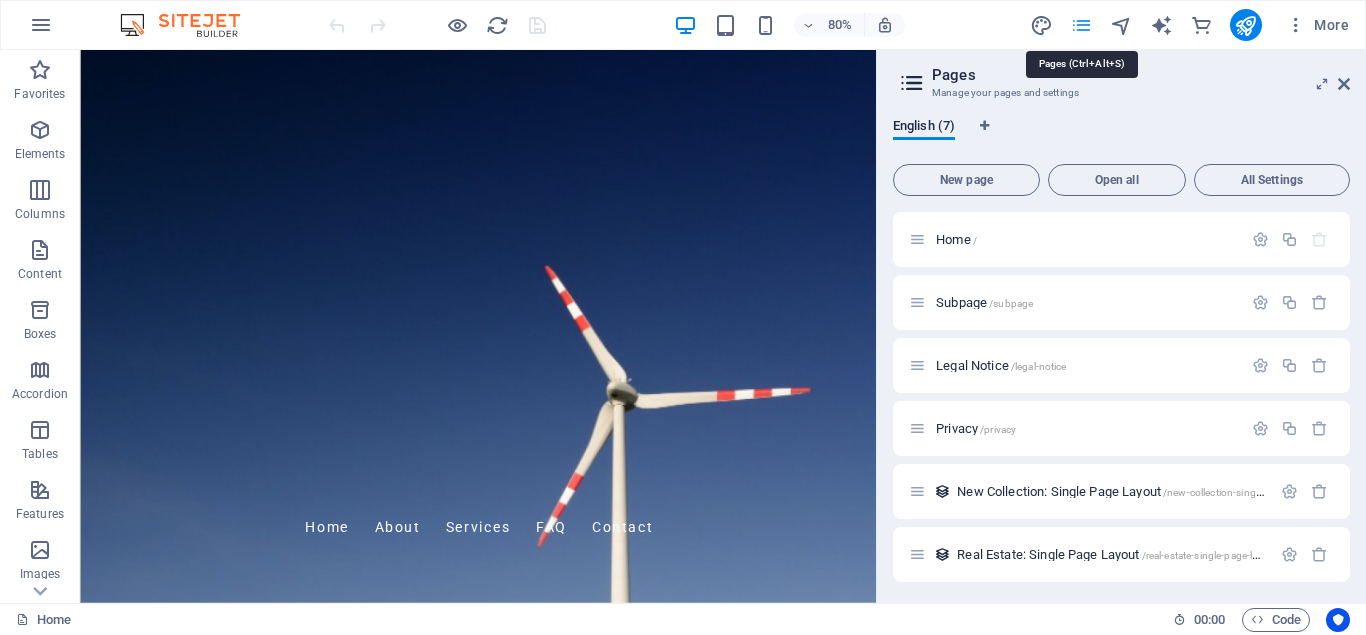 click at bounding box center (1081, 25) 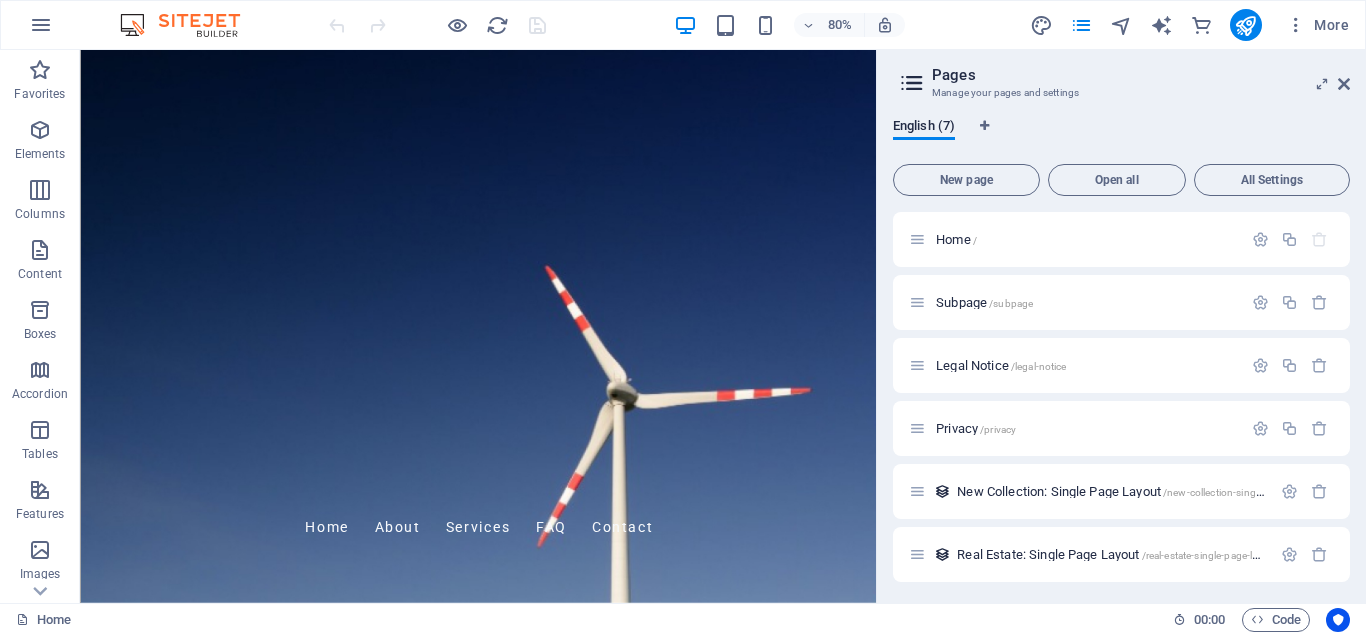 click on "Pages Manage your pages and settings" at bounding box center [1123, 76] 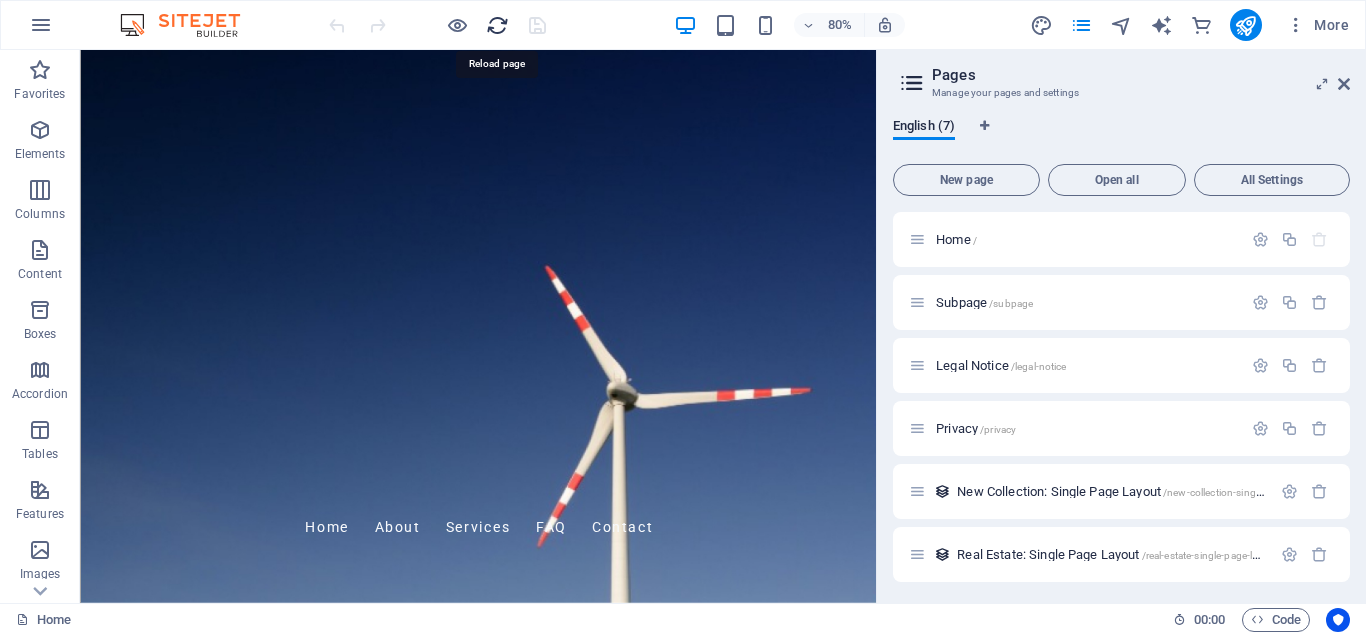 click at bounding box center [497, 25] 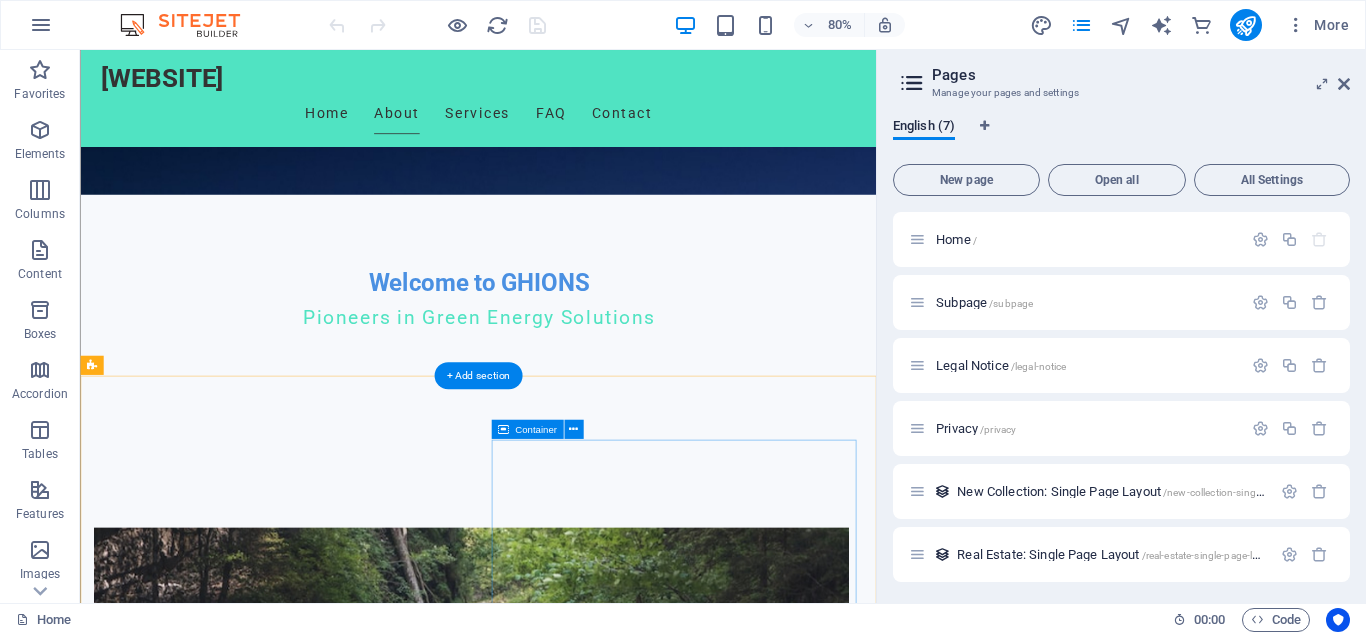 scroll, scrollTop: 0, scrollLeft: 0, axis: both 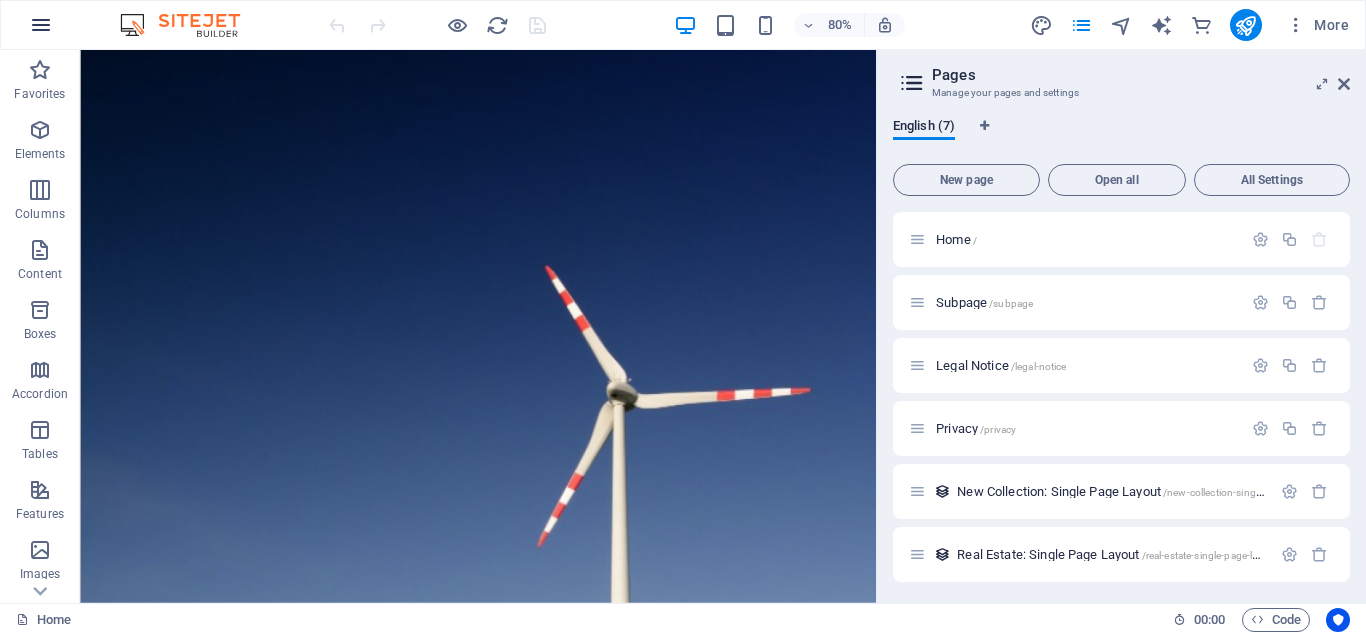 click at bounding box center (41, 25) 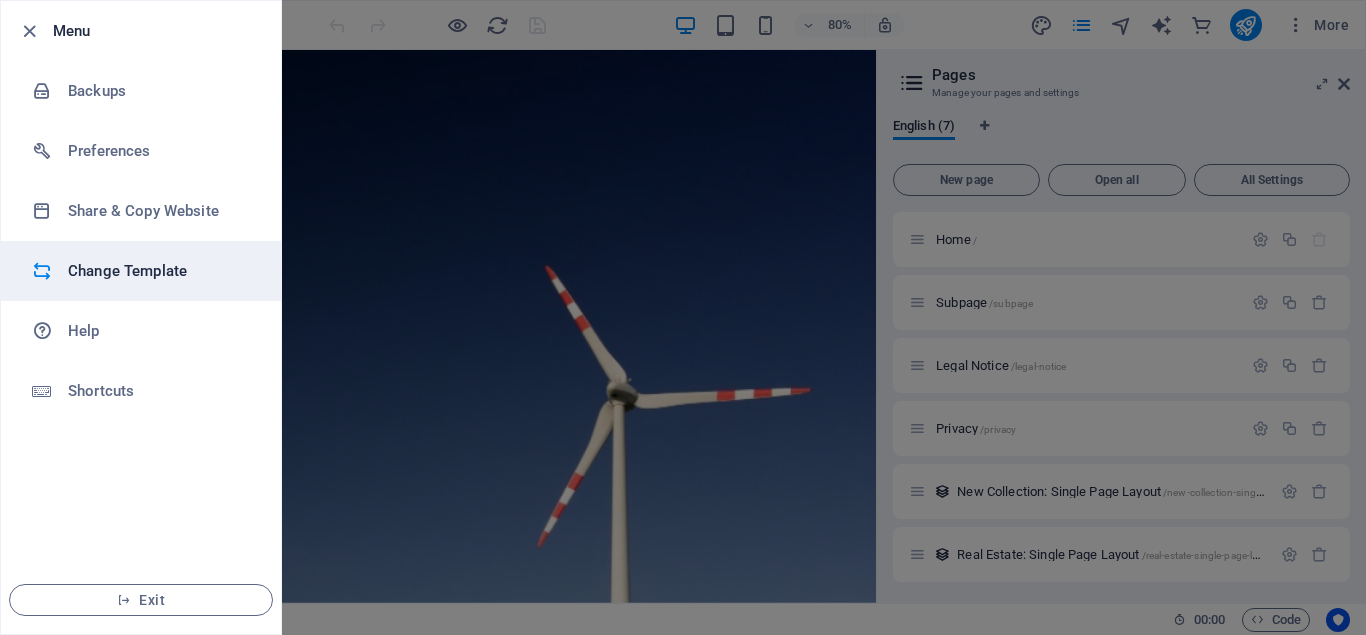 click on "Change Template" at bounding box center (160, 271) 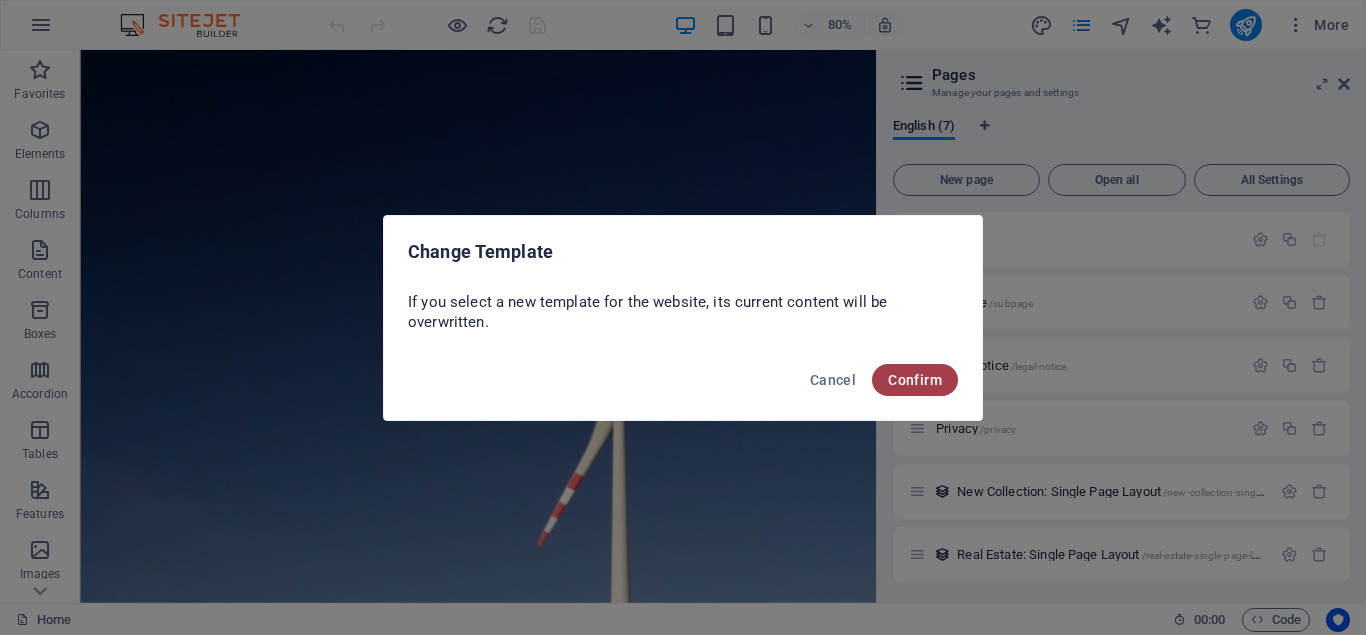 click on "Confirm" at bounding box center [915, 380] 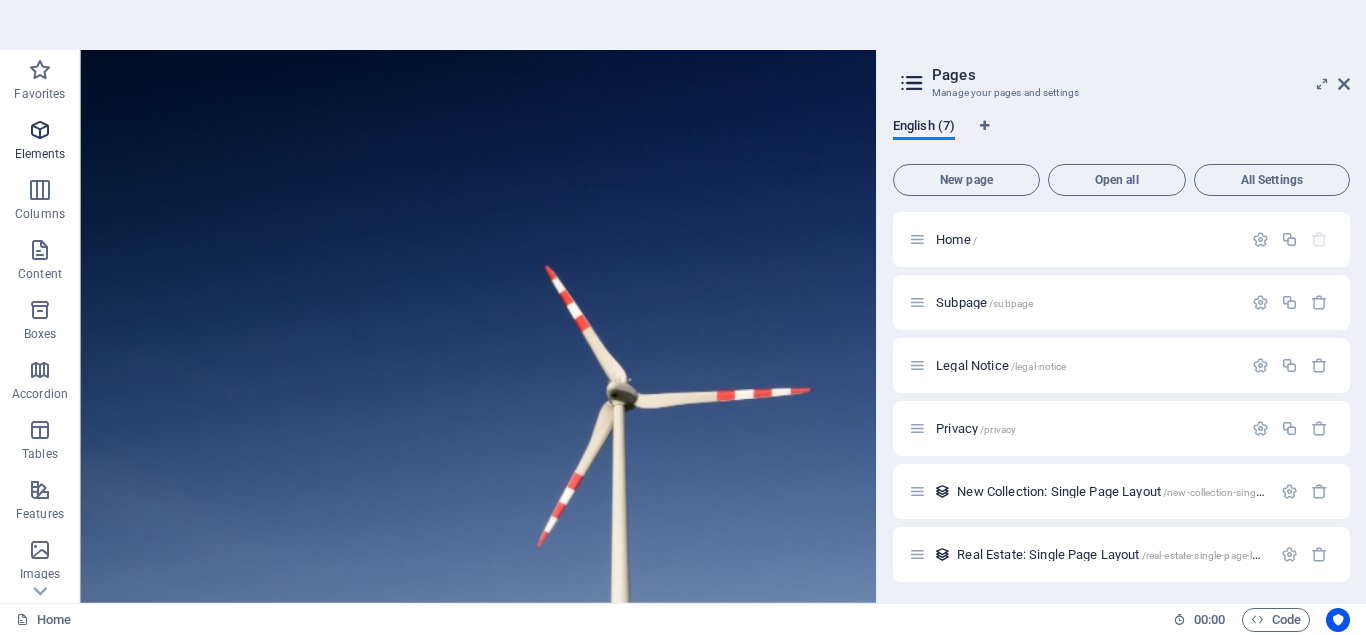 scroll, scrollTop: 360, scrollLeft: 0, axis: vertical 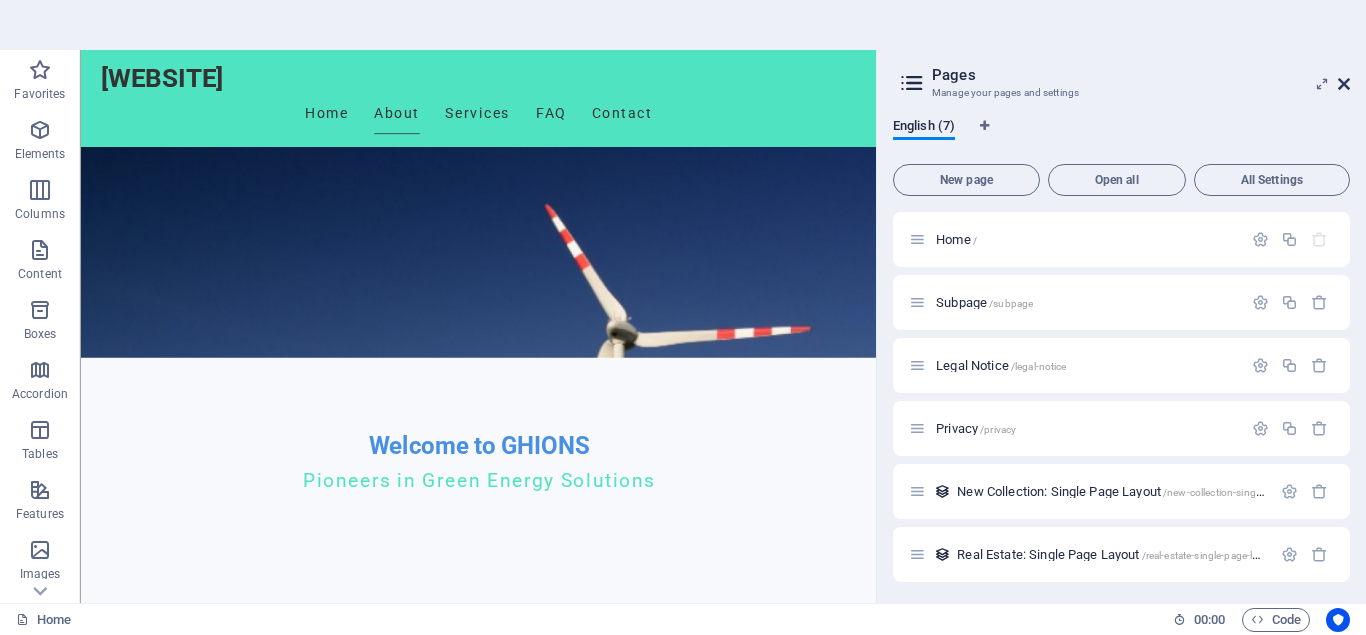 click at bounding box center (1344, 84) 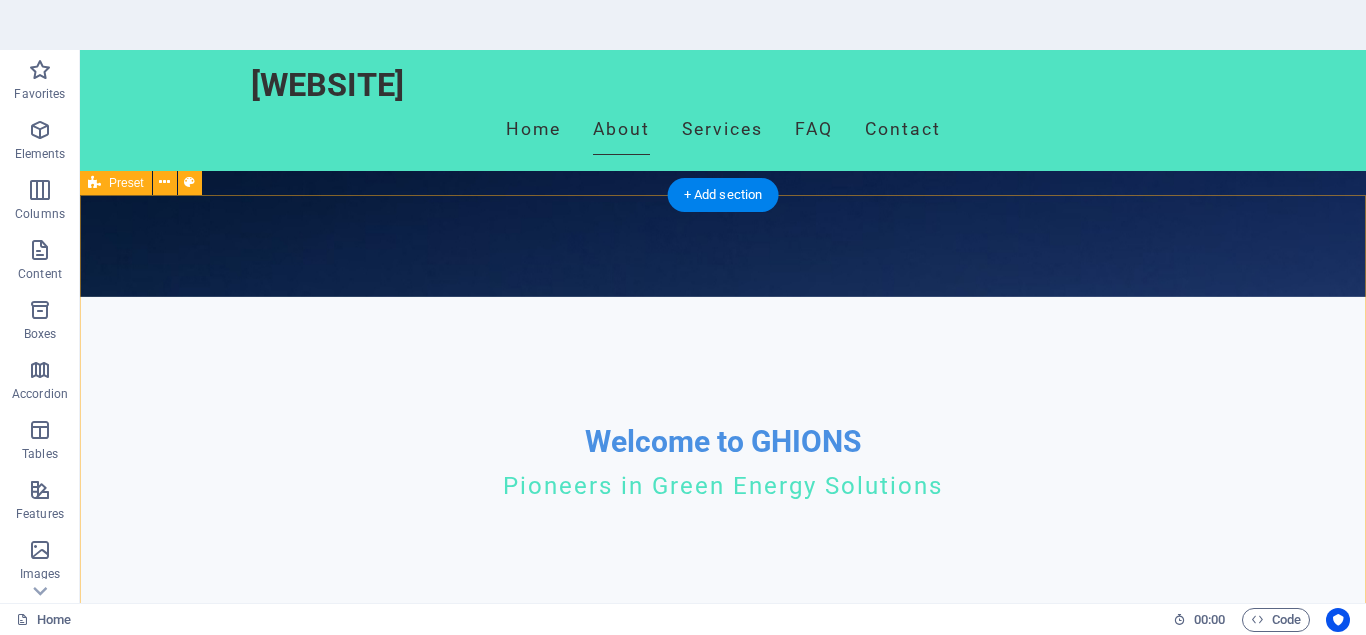 scroll, scrollTop: 0, scrollLeft: 0, axis: both 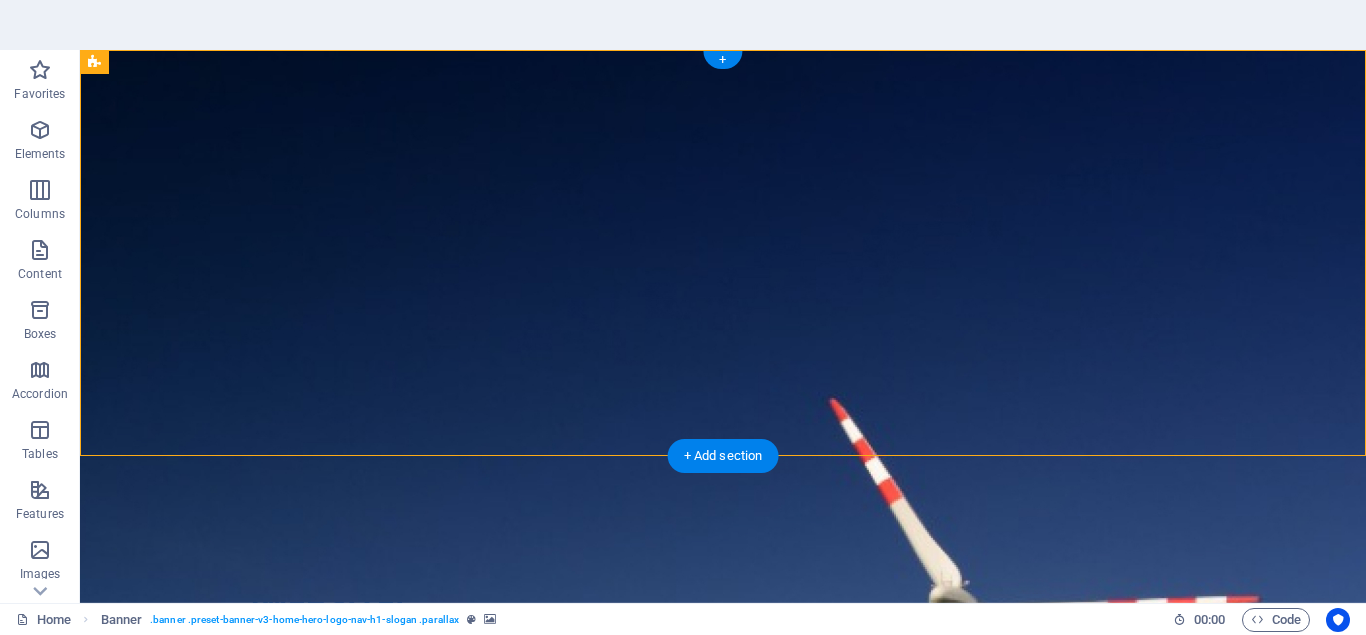 drag, startPoint x: 346, startPoint y: 258, endPoint x: 295, endPoint y: 98, distance: 167.93153 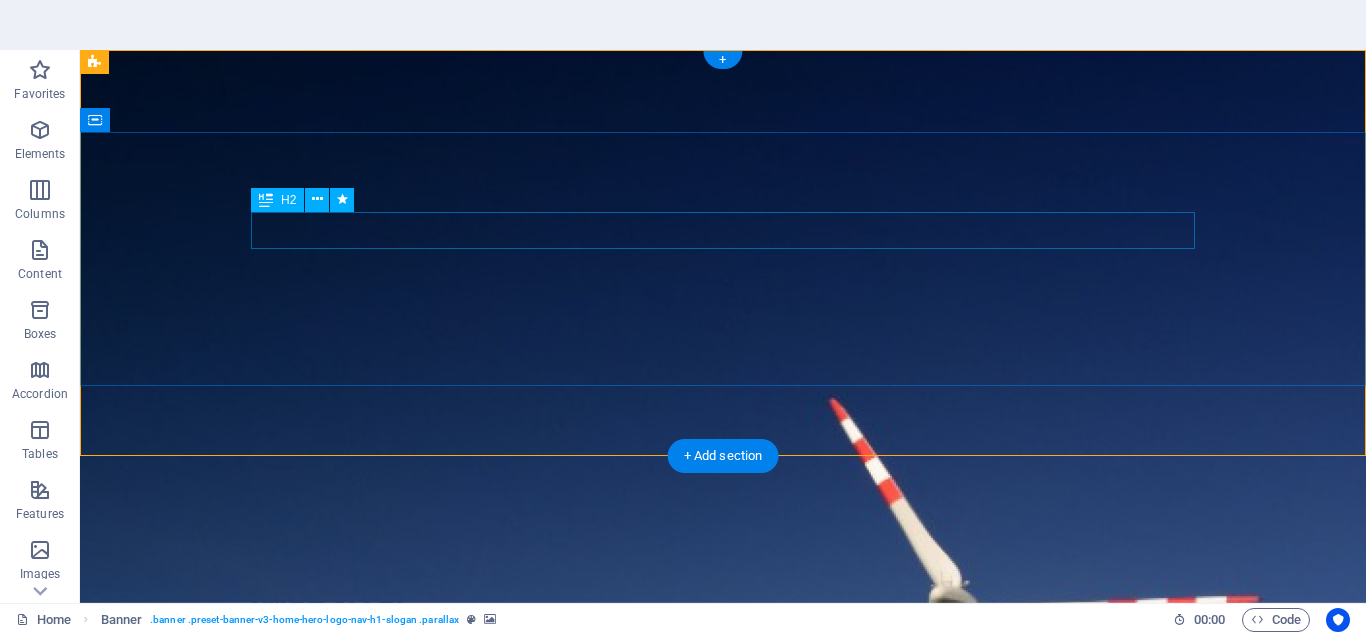 click on "Welcome to GHIONS" at bounding box center (723, 787) 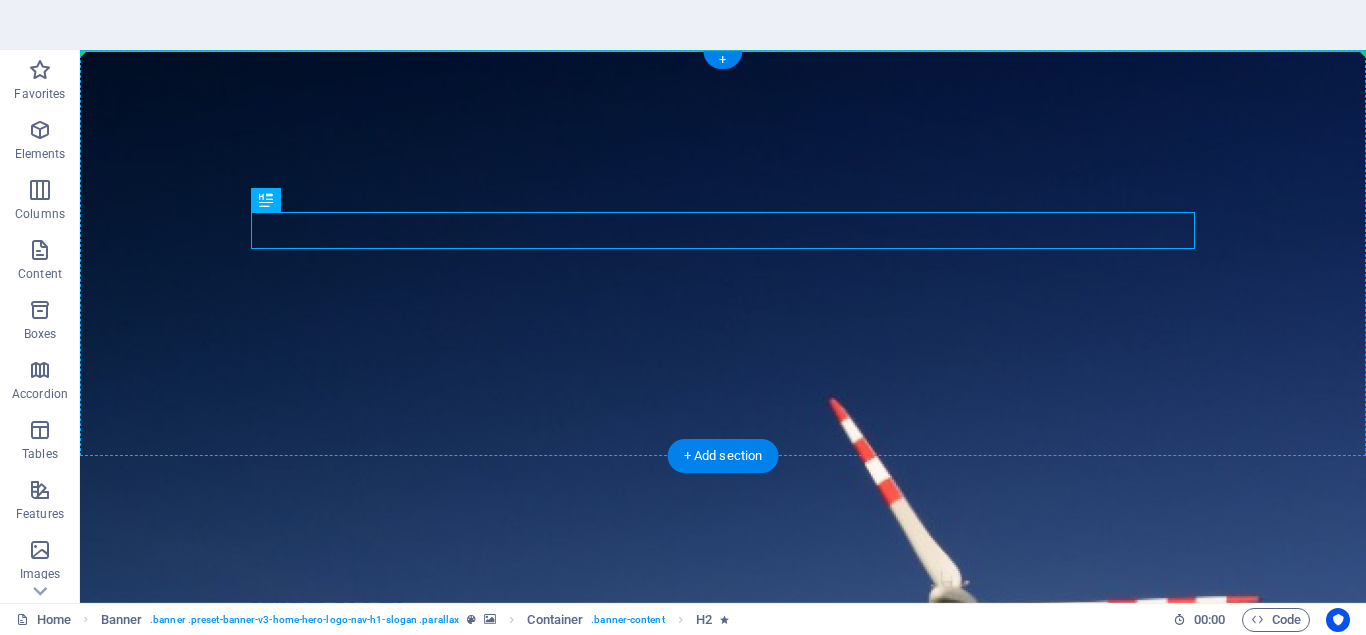 drag, startPoint x: 647, startPoint y: 222, endPoint x: 649, endPoint y: 131, distance: 91.02197 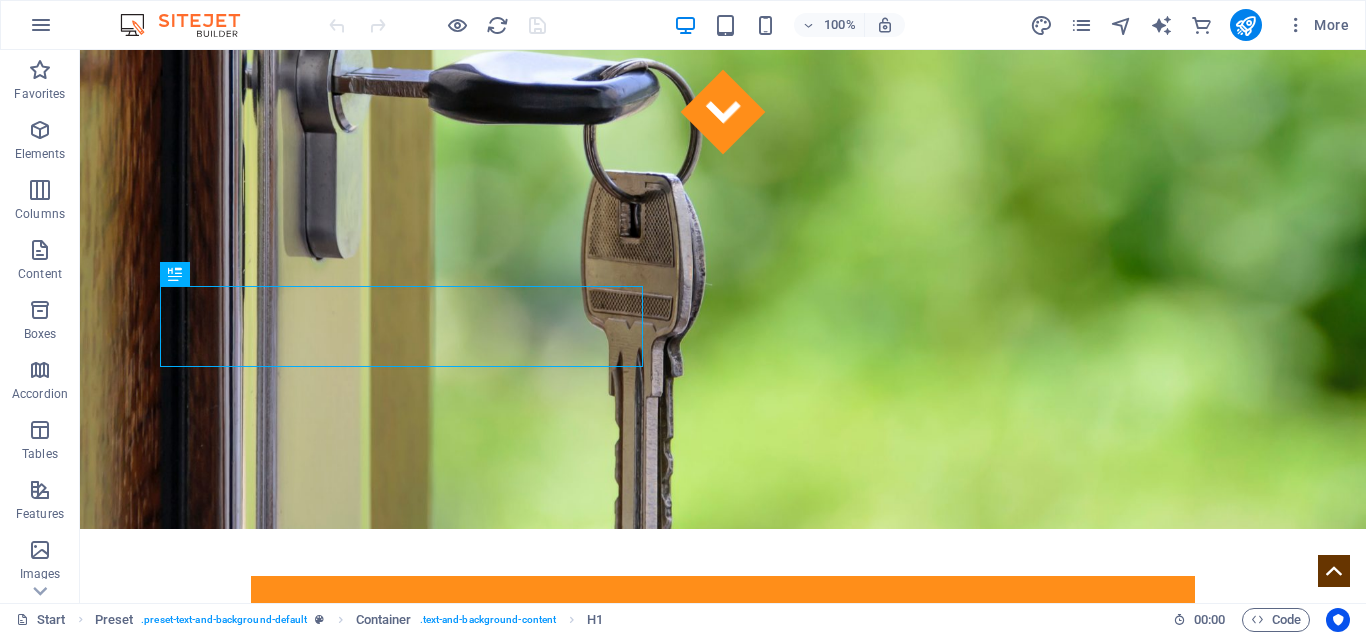 scroll, scrollTop: 491, scrollLeft: 0, axis: vertical 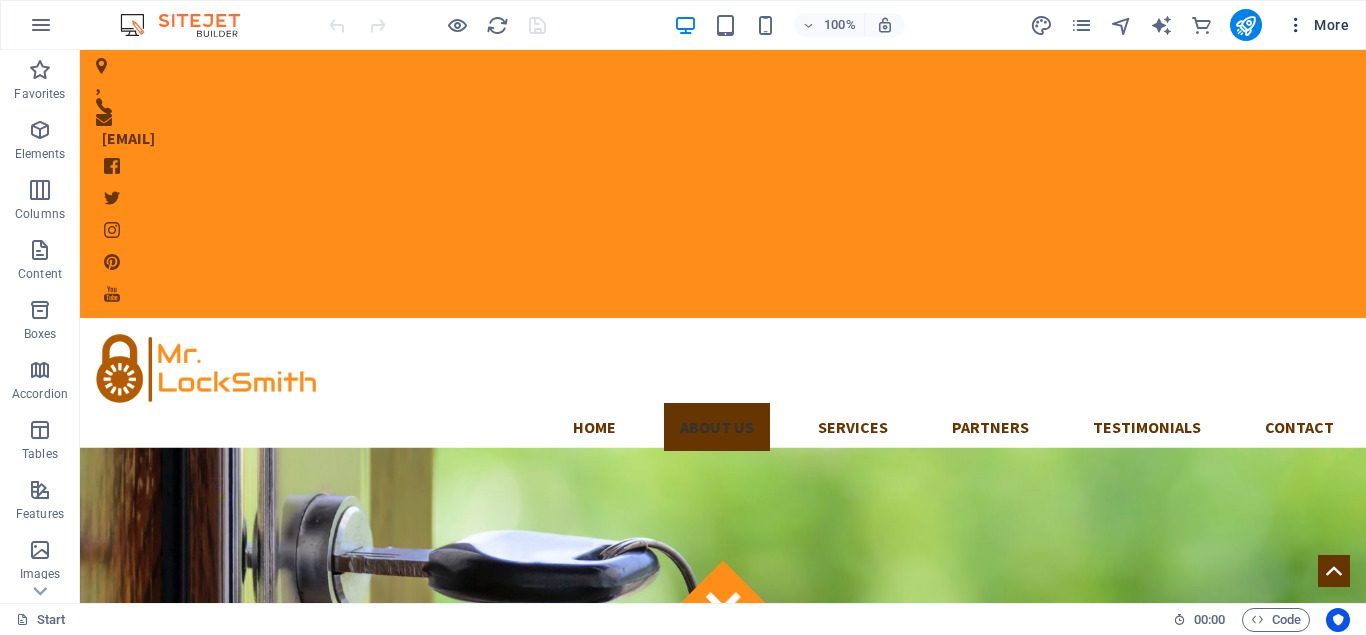 click on "More" at bounding box center [1317, 25] 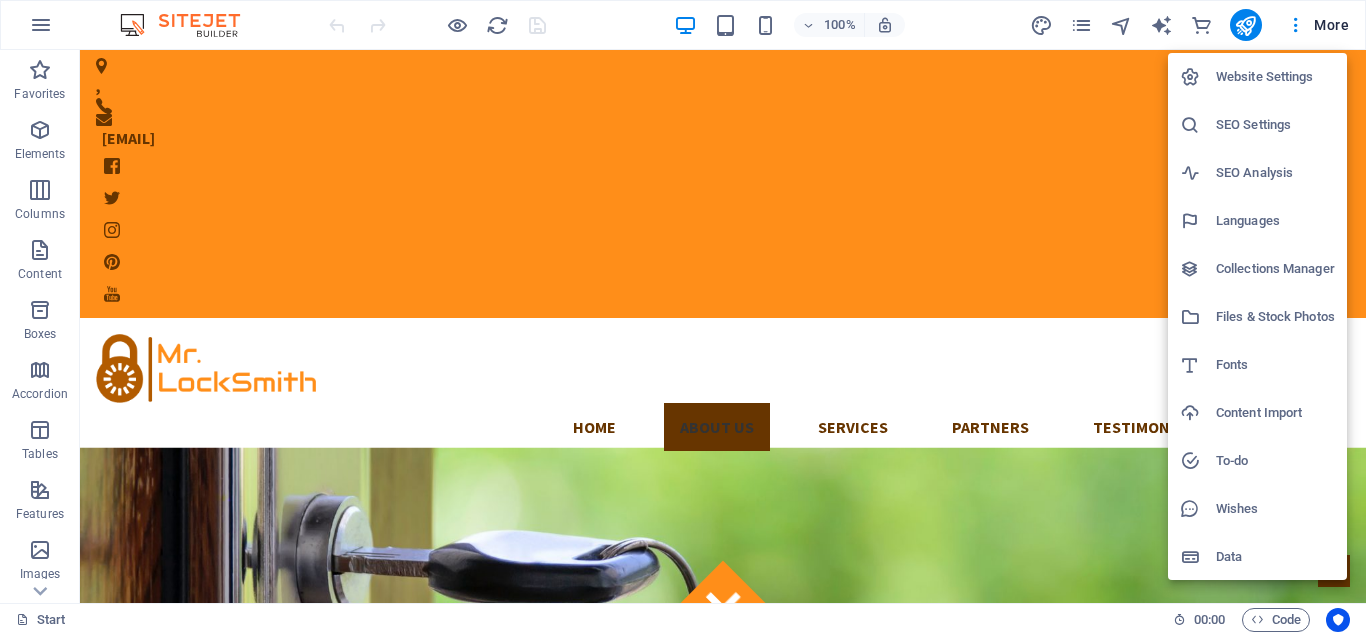 click at bounding box center [683, 317] 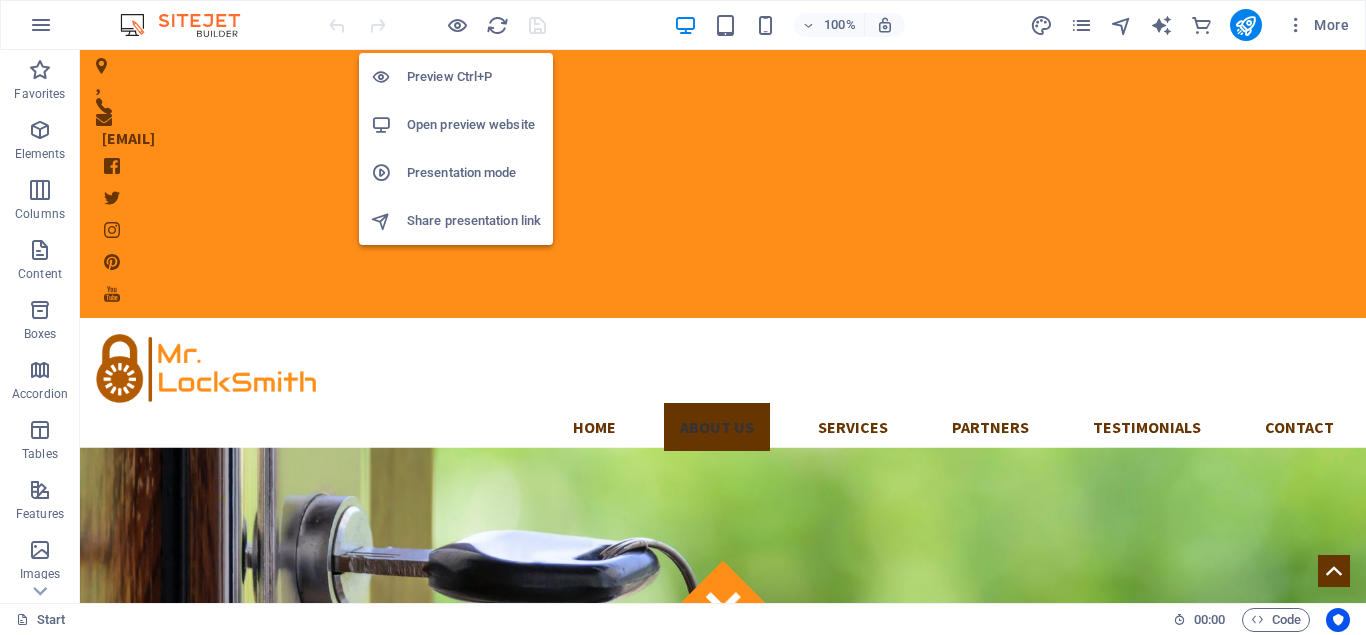 click on "Presentation mode" at bounding box center (474, 173) 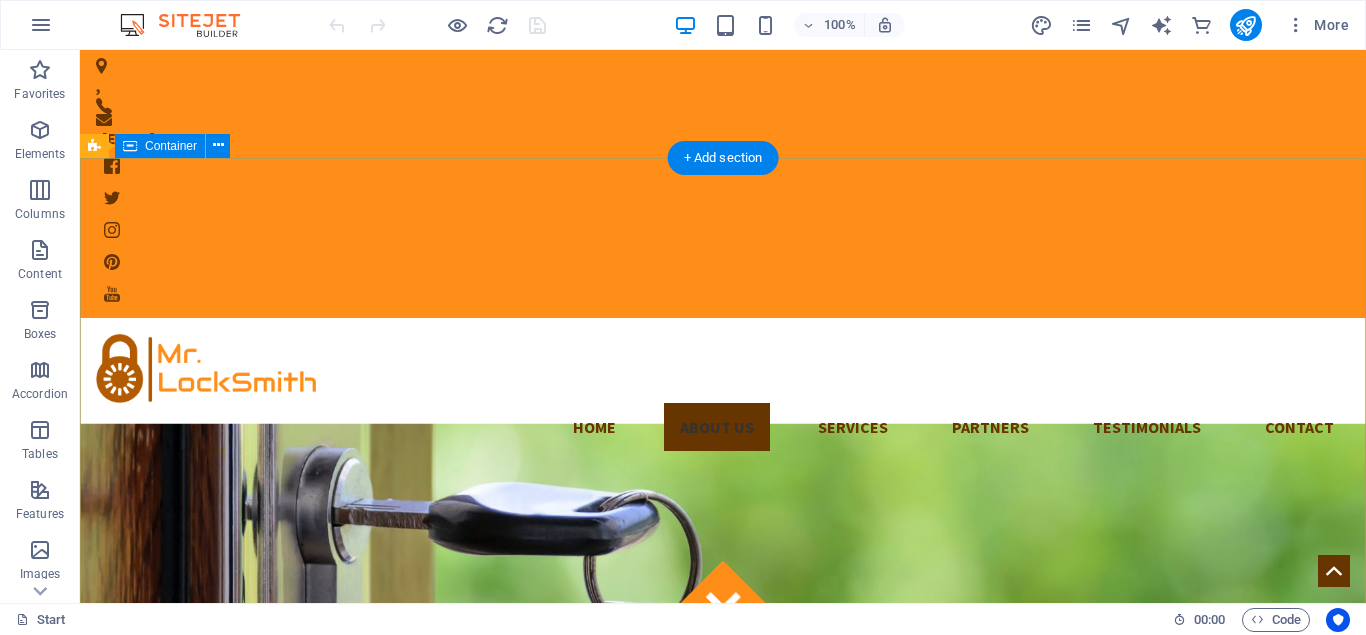 scroll, scrollTop: 306, scrollLeft: 0, axis: vertical 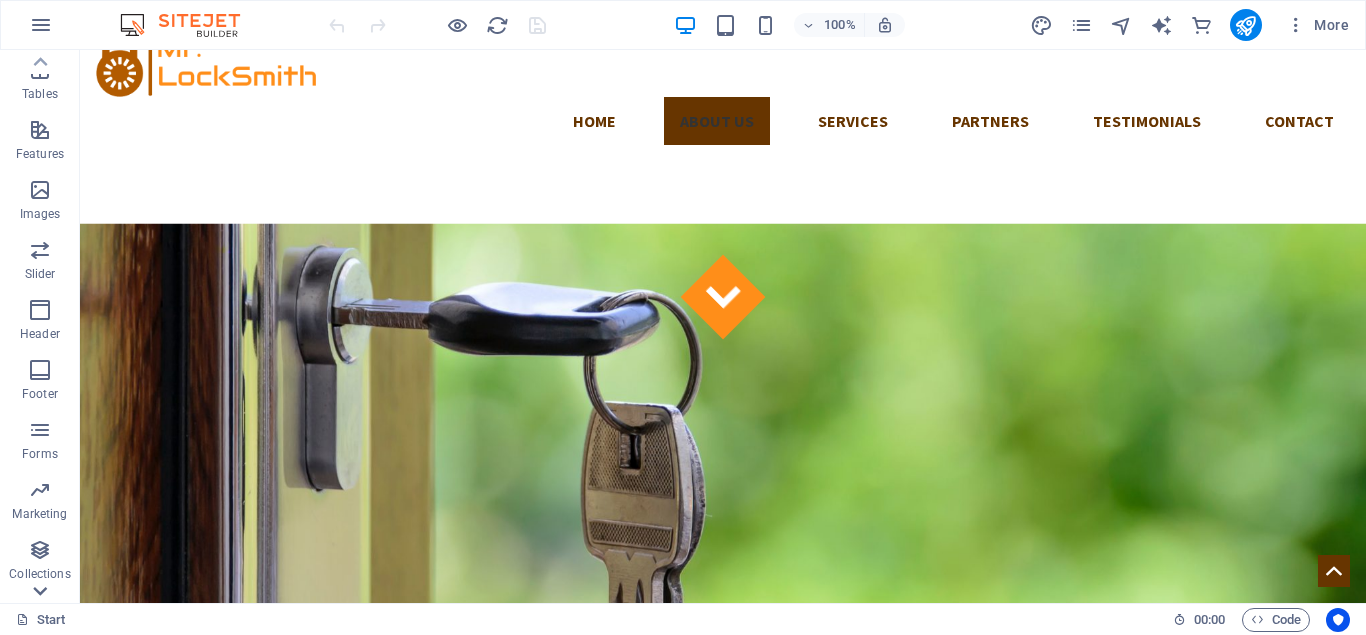 click 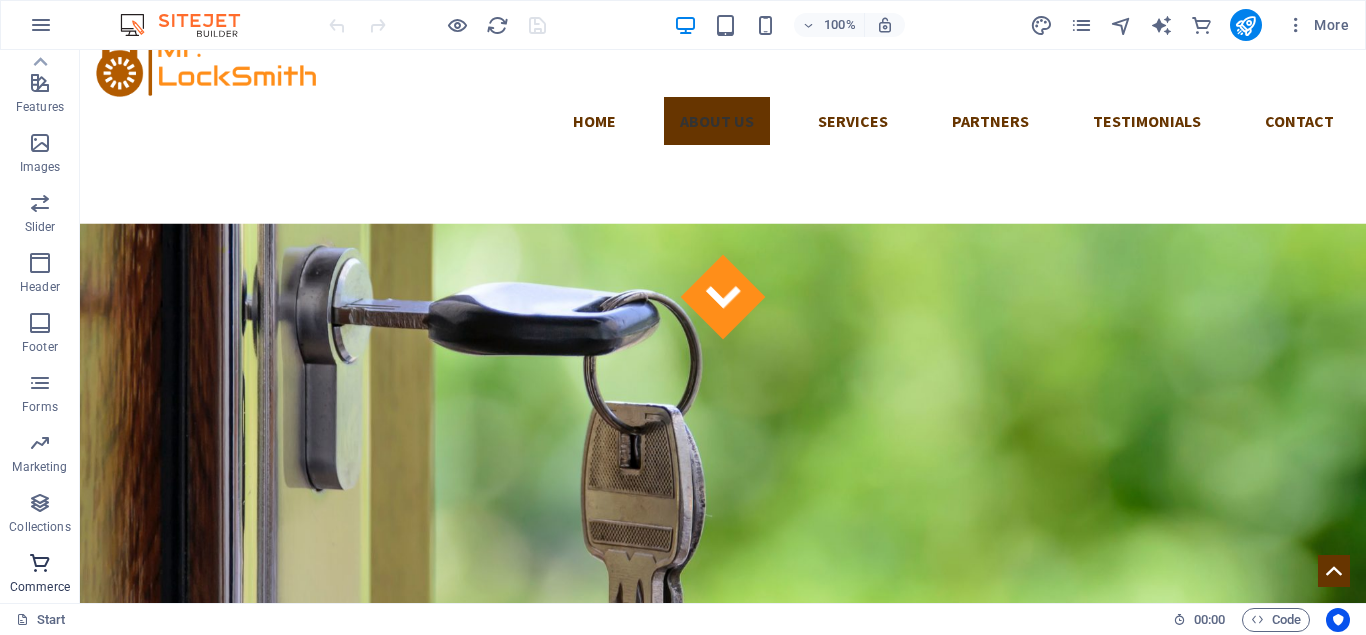 click at bounding box center [40, 563] 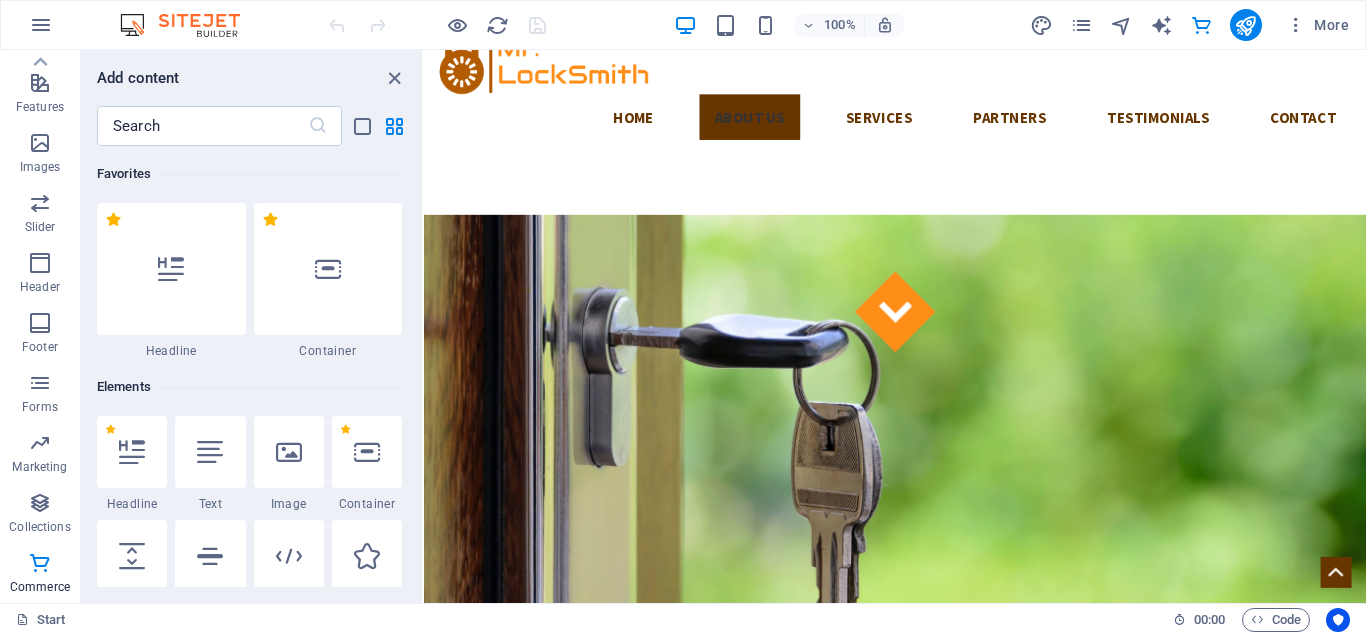 scroll, scrollTop: 407, scrollLeft: 0, axis: vertical 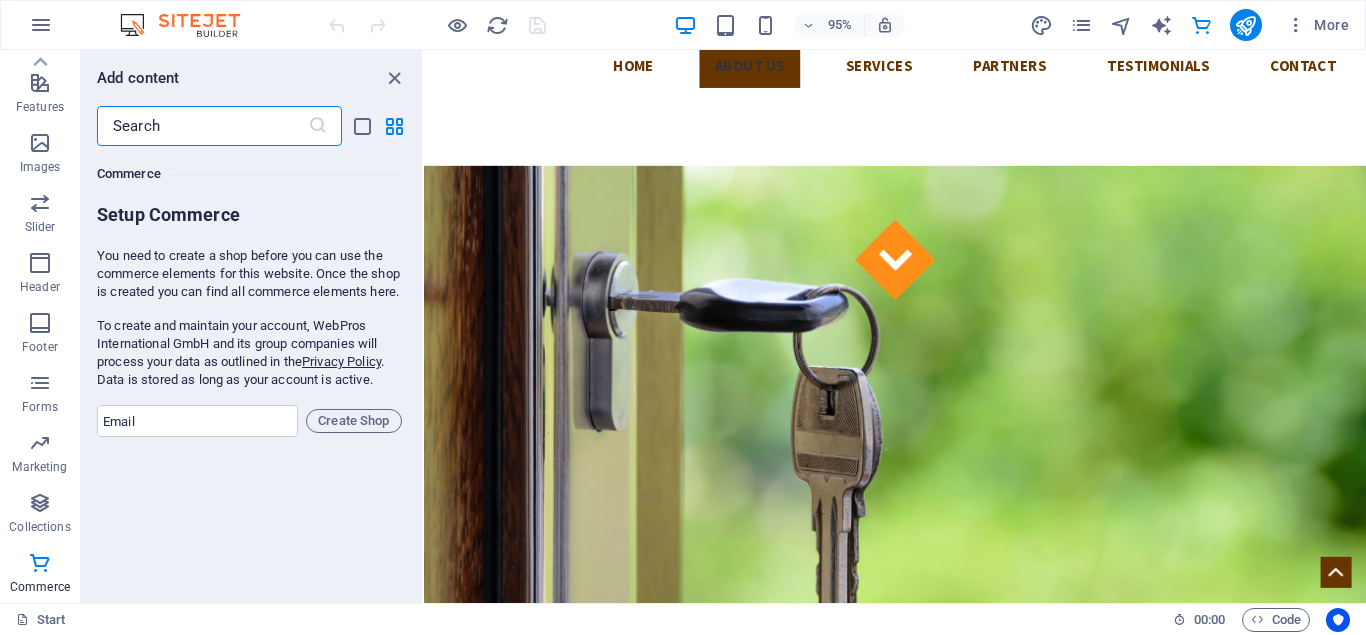 click on "Add content" at bounding box center [251, 78] 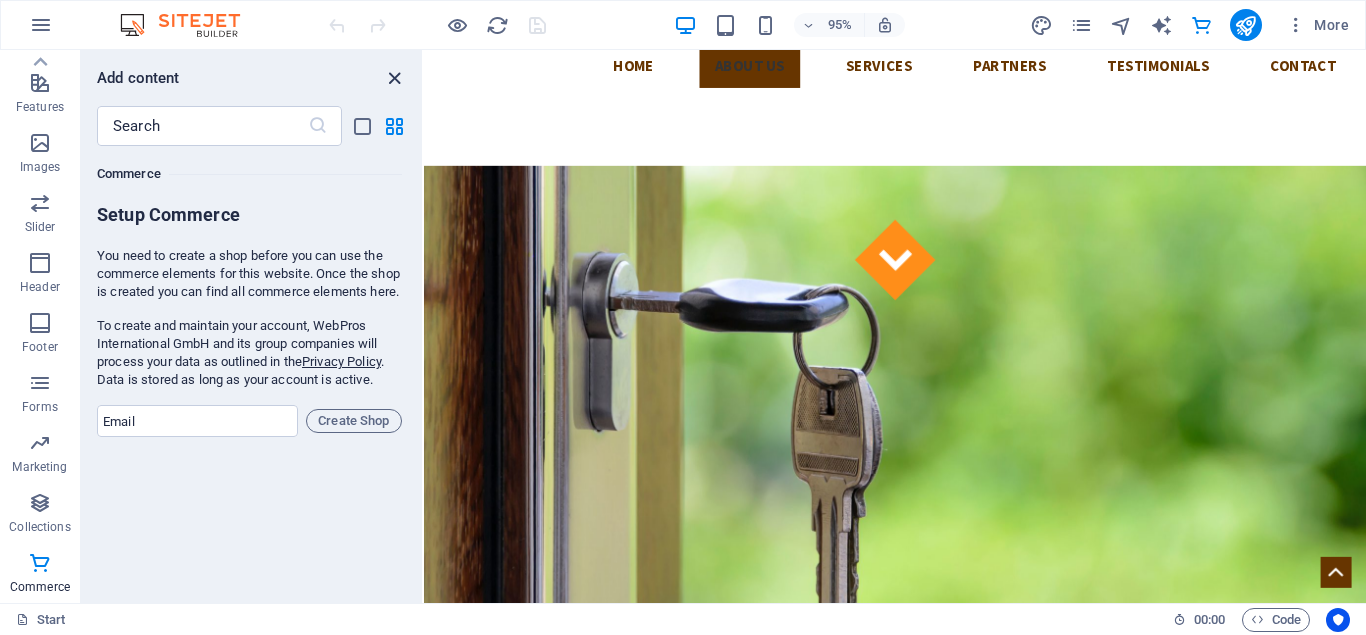 click at bounding box center (394, 78) 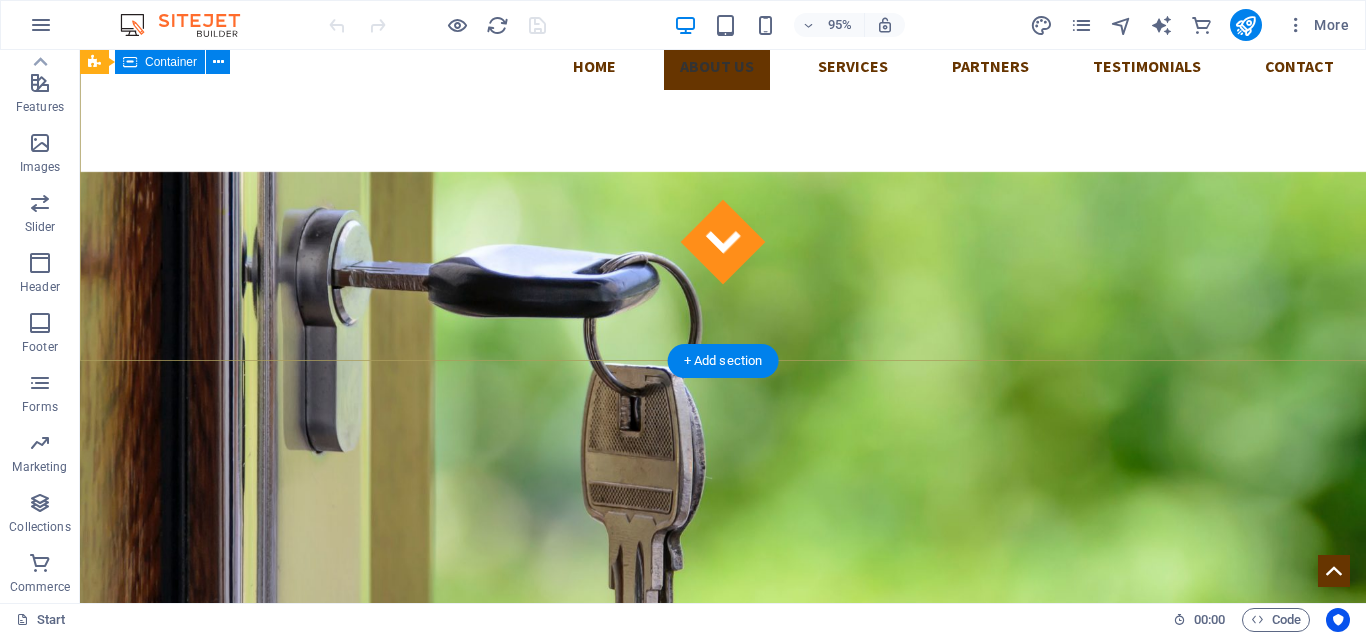 scroll, scrollTop: 407, scrollLeft: 0, axis: vertical 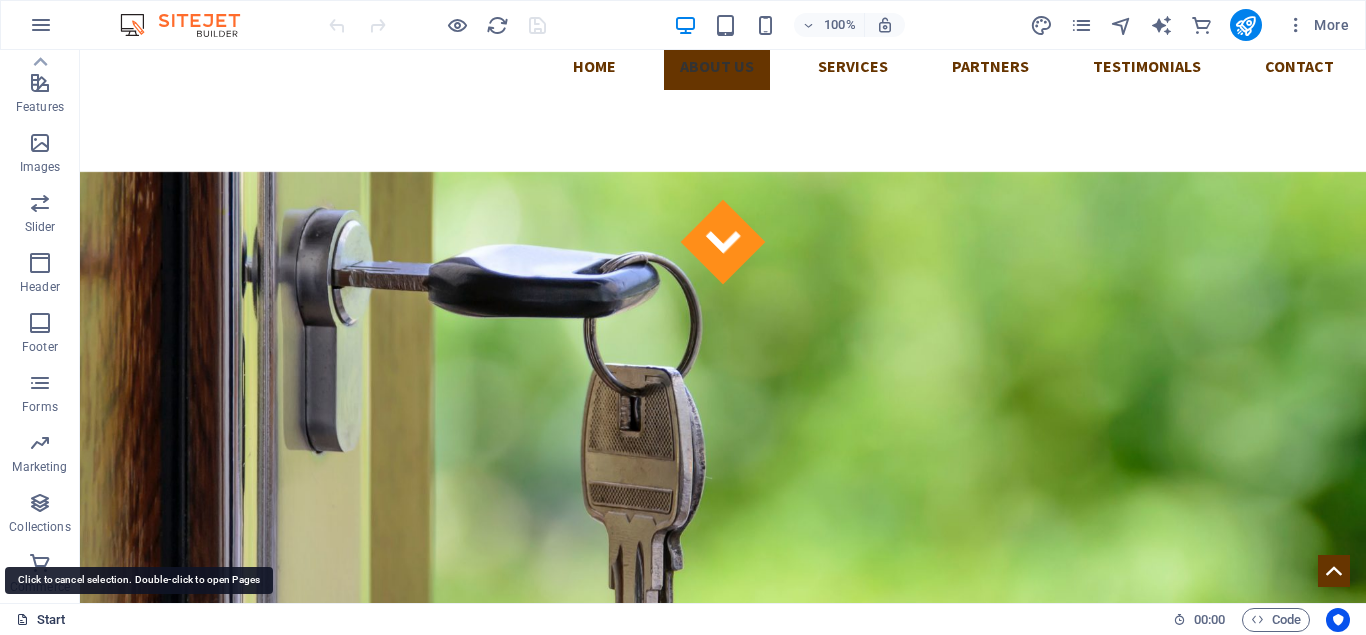 click on "Start" at bounding box center (41, 620) 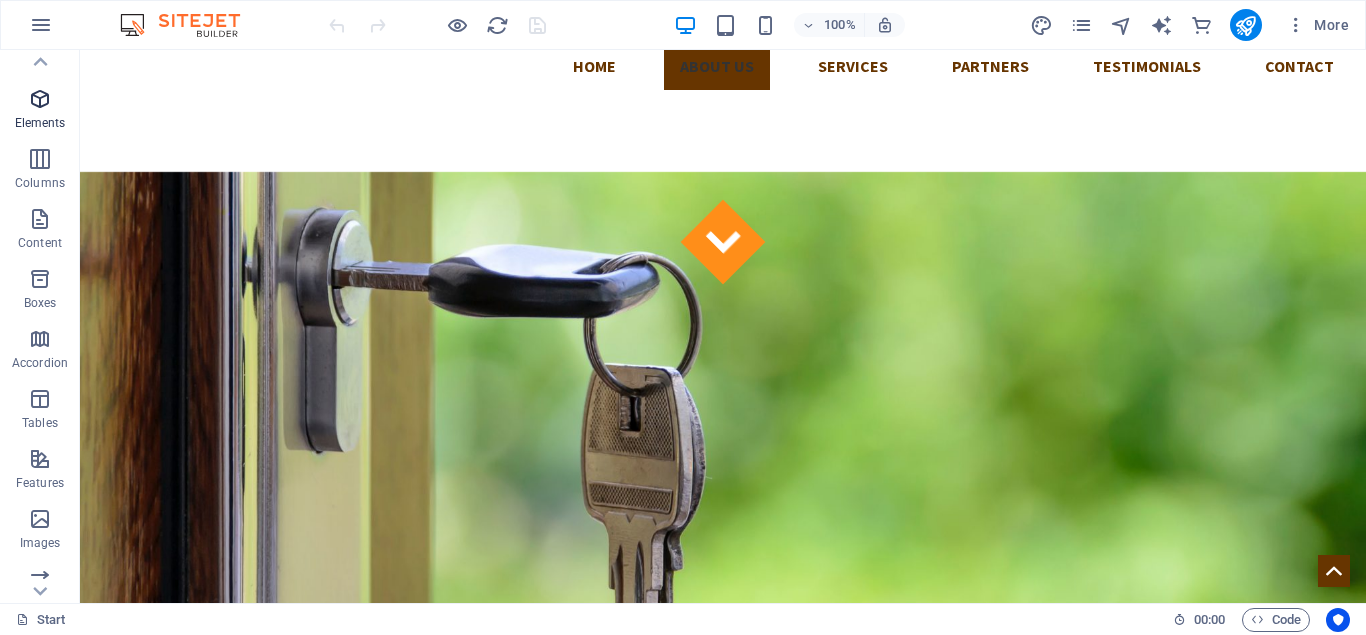 scroll, scrollTop: 0, scrollLeft: 0, axis: both 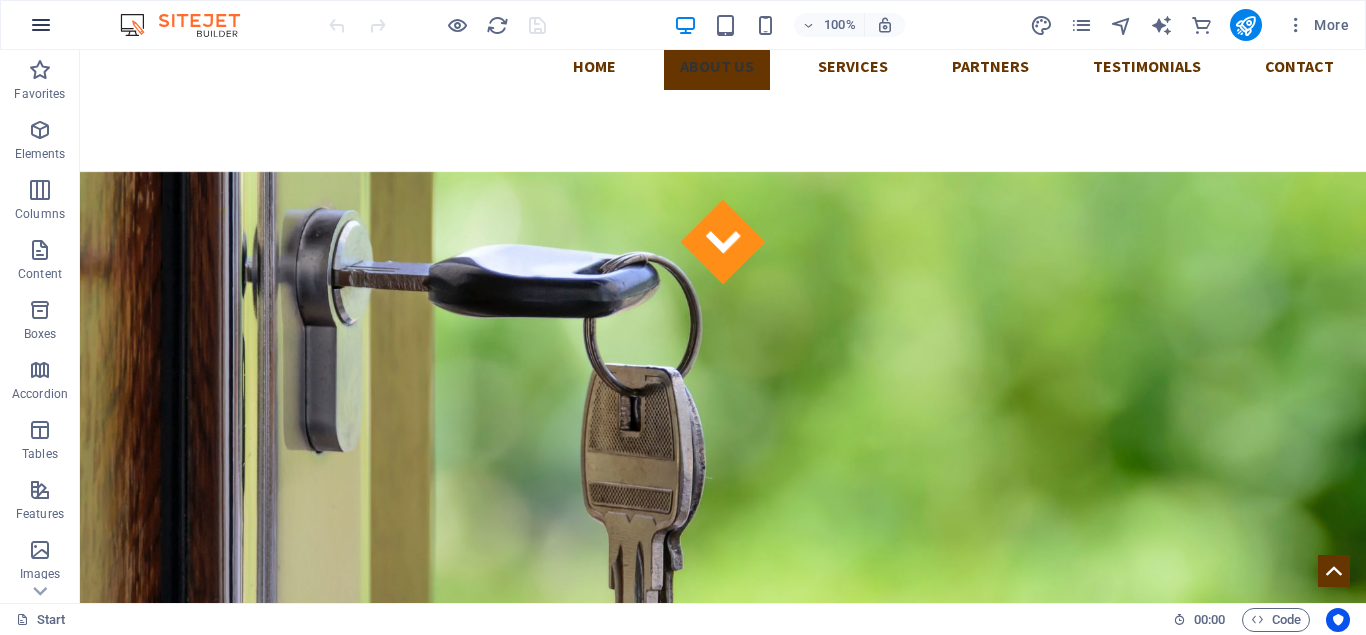click at bounding box center (41, 25) 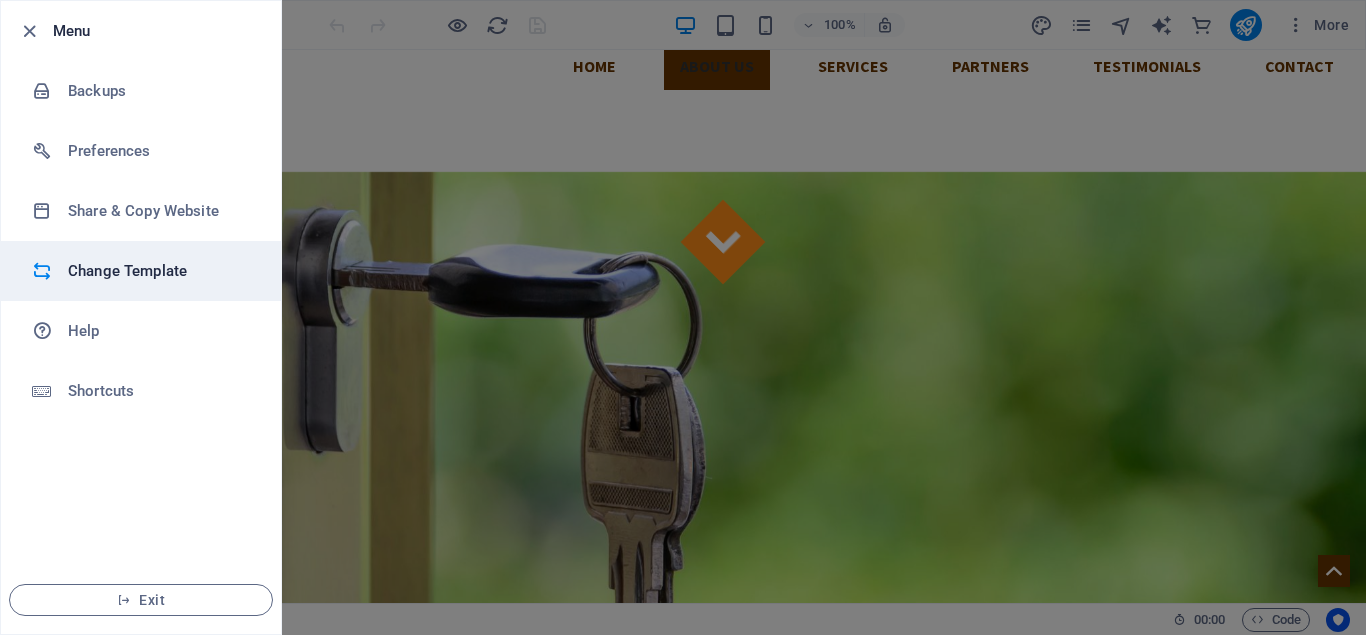 click on "Change Template" at bounding box center [160, 271] 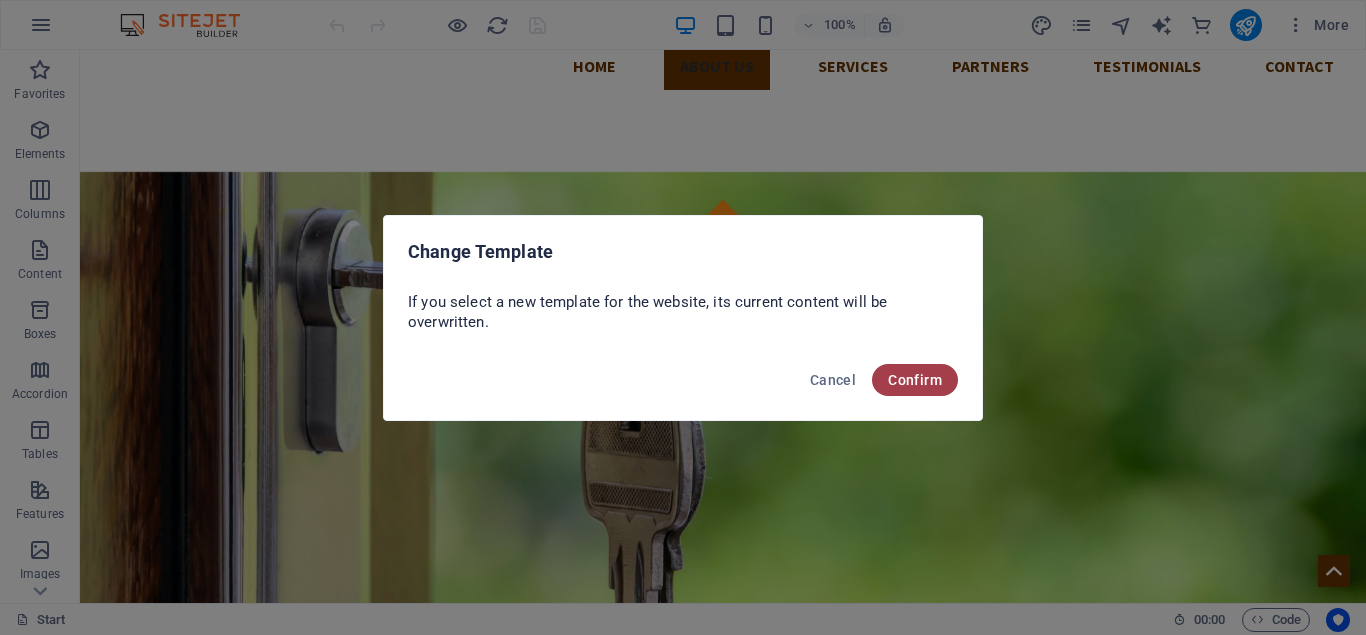 click on "Confirm" at bounding box center [915, 380] 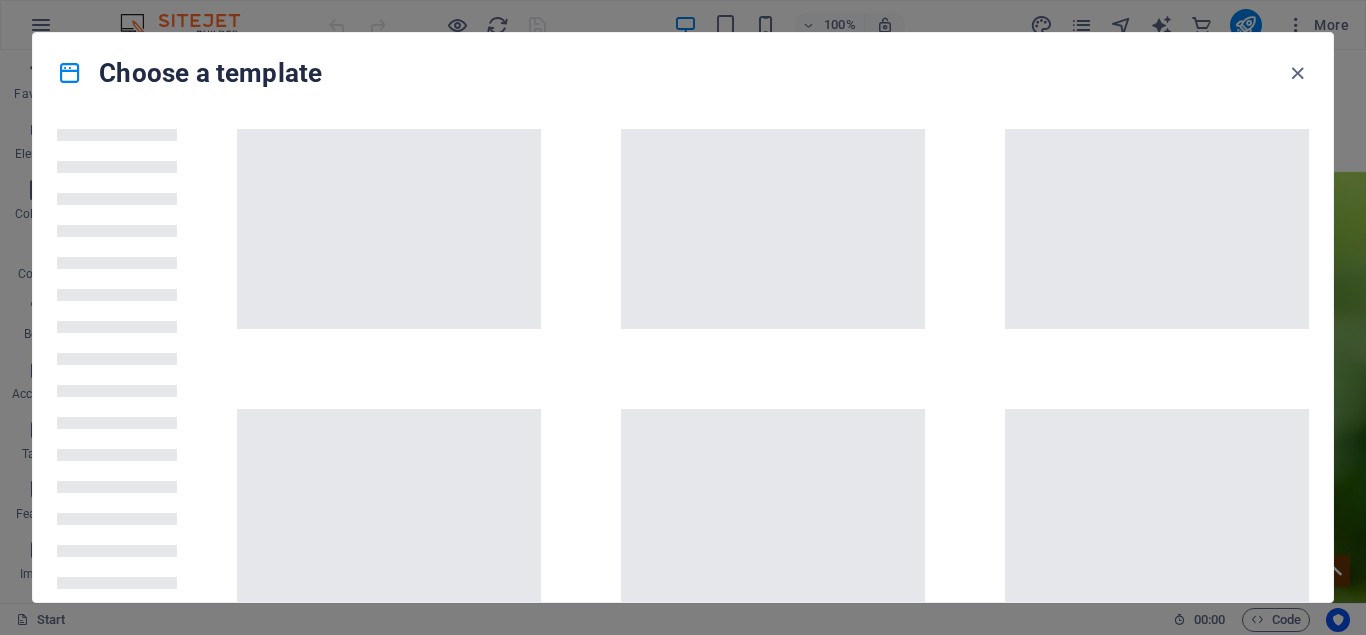 scroll, scrollTop: 900, scrollLeft: 0, axis: vertical 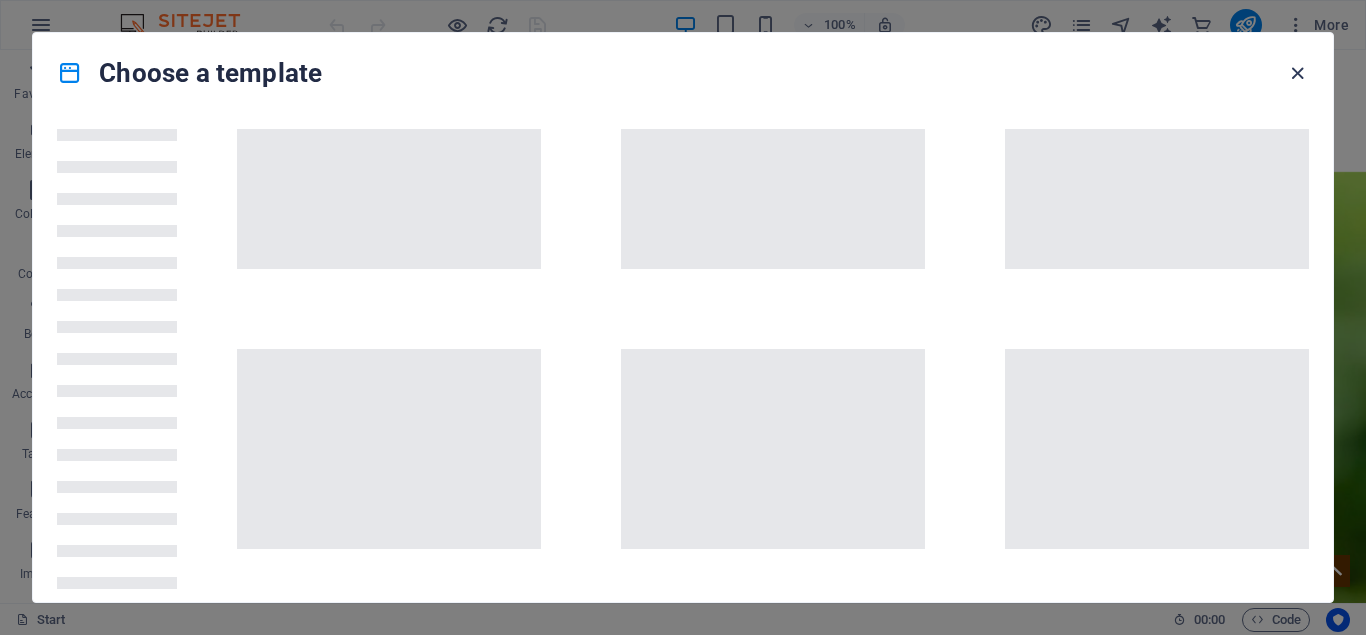 click at bounding box center (1297, 73) 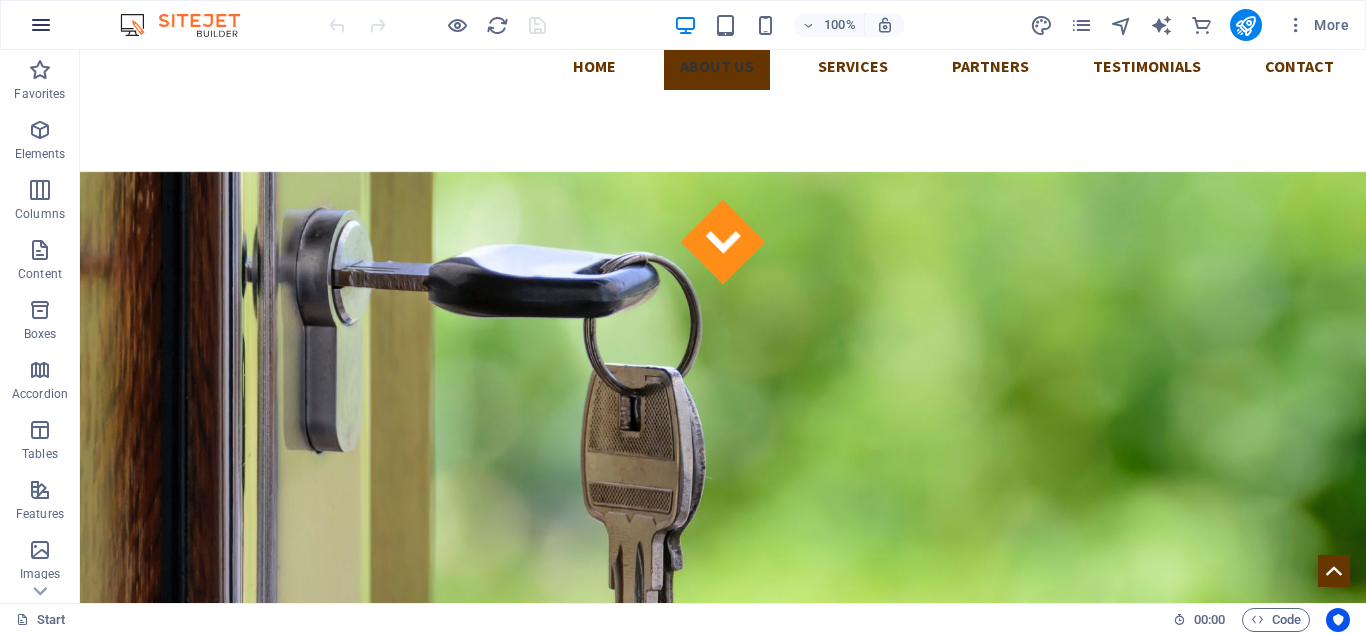 click at bounding box center (41, 25) 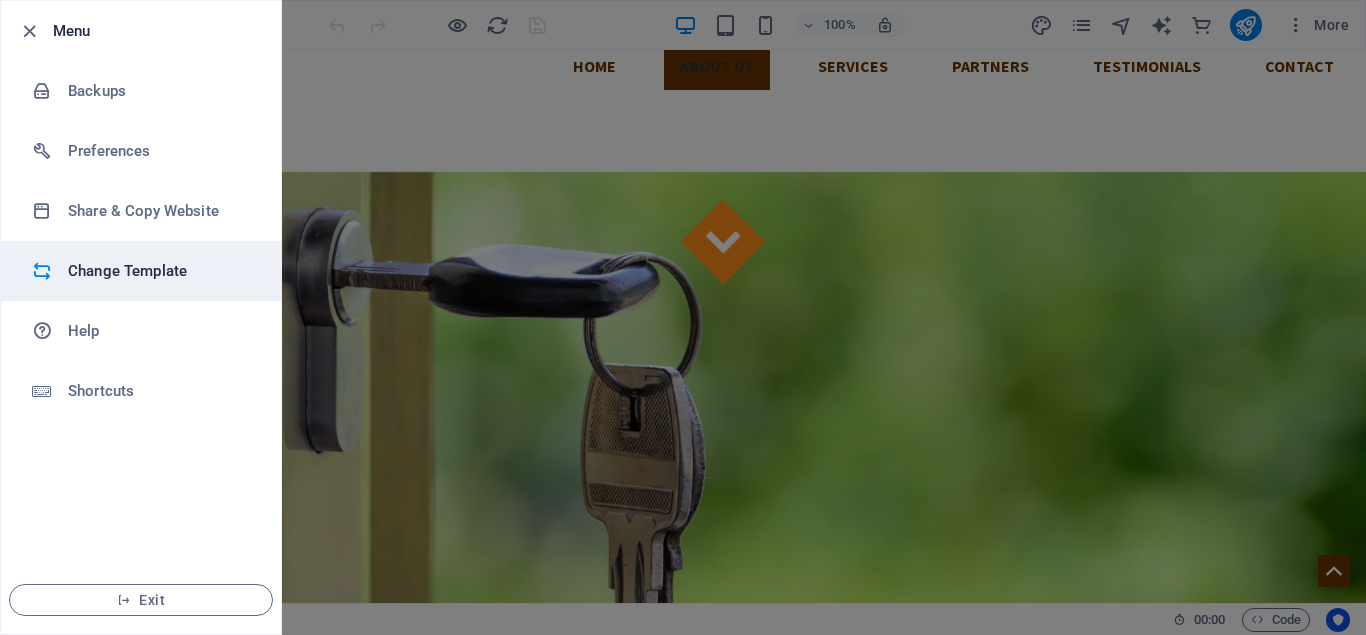 click on "Change Template" at bounding box center (160, 271) 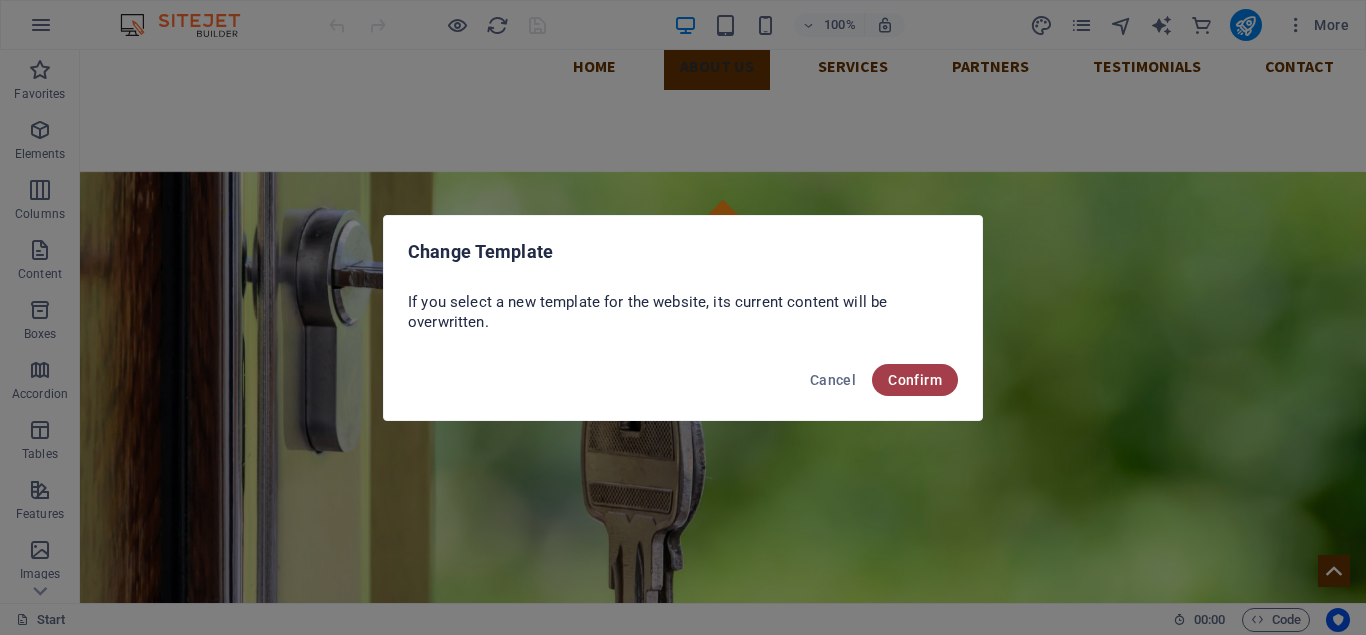 click on "Confirm" at bounding box center [915, 380] 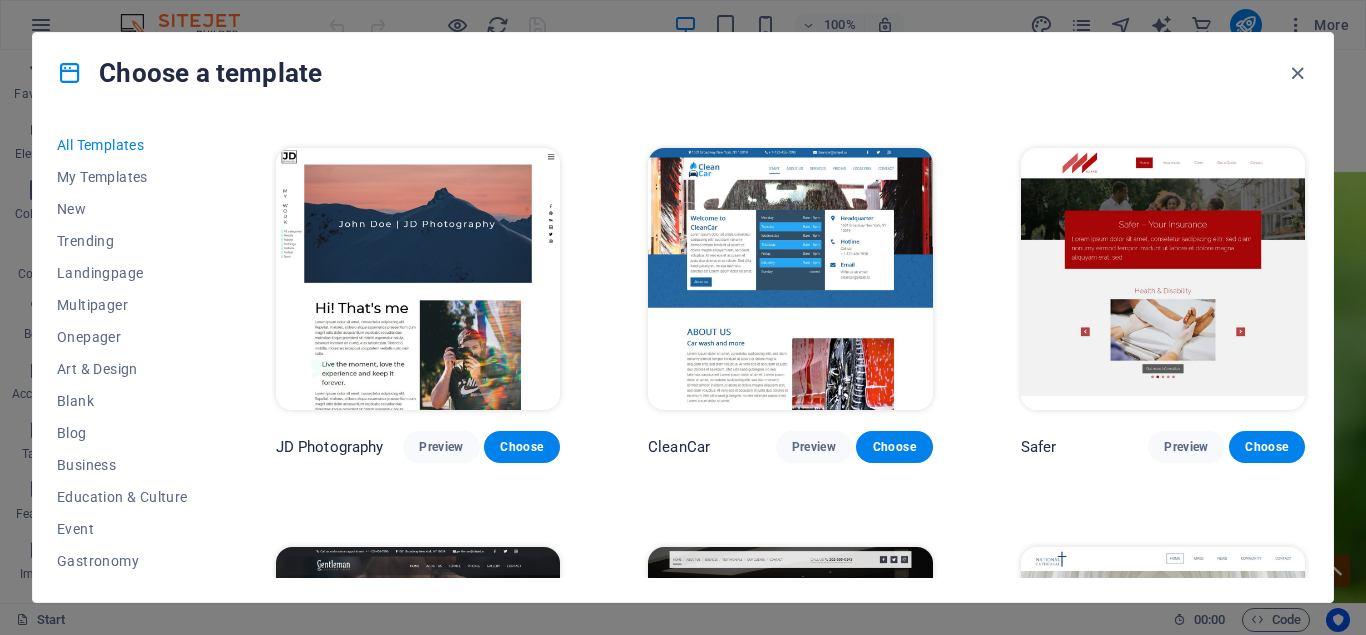 scroll, scrollTop: 8460, scrollLeft: 0, axis: vertical 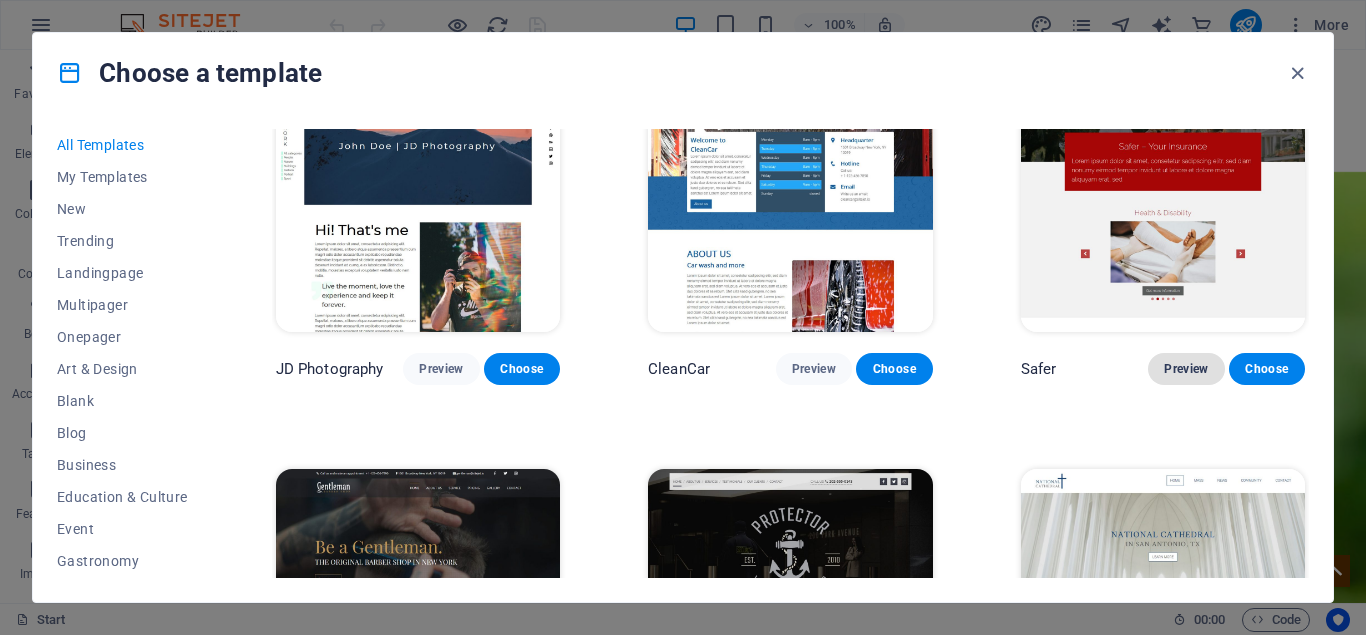 click on "Preview" at bounding box center [1186, 369] 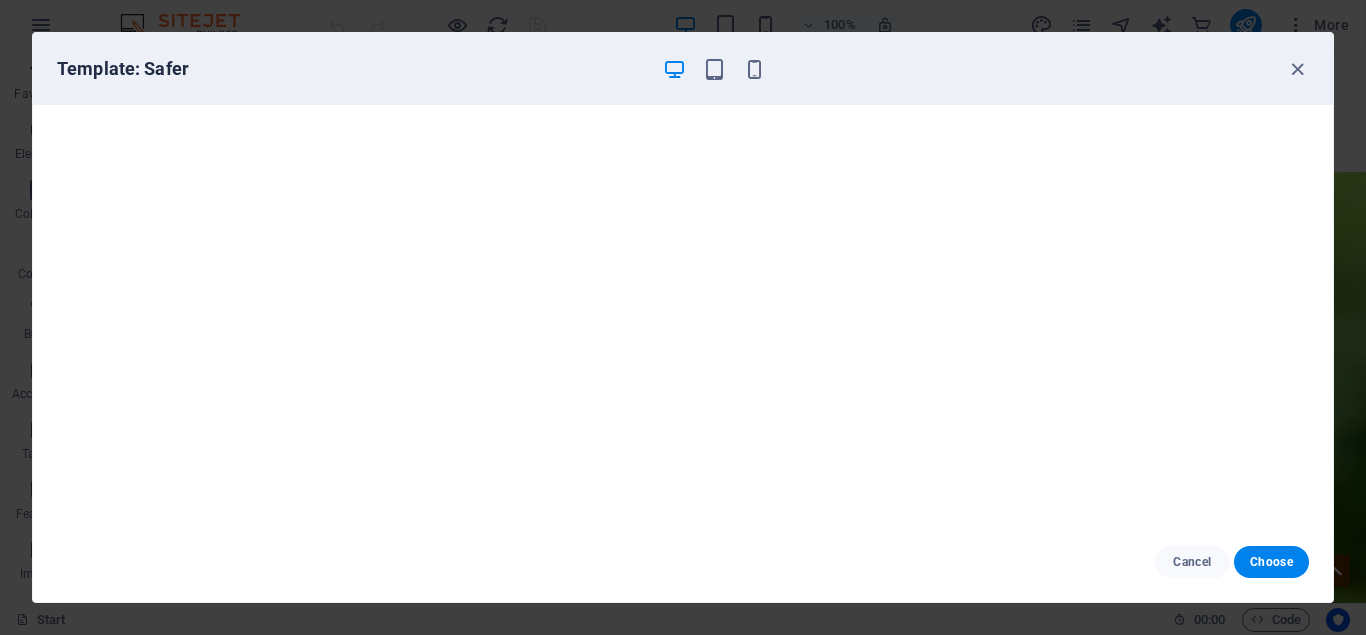 scroll, scrollTop: 5, scrollLeft: 0, axis: vertical 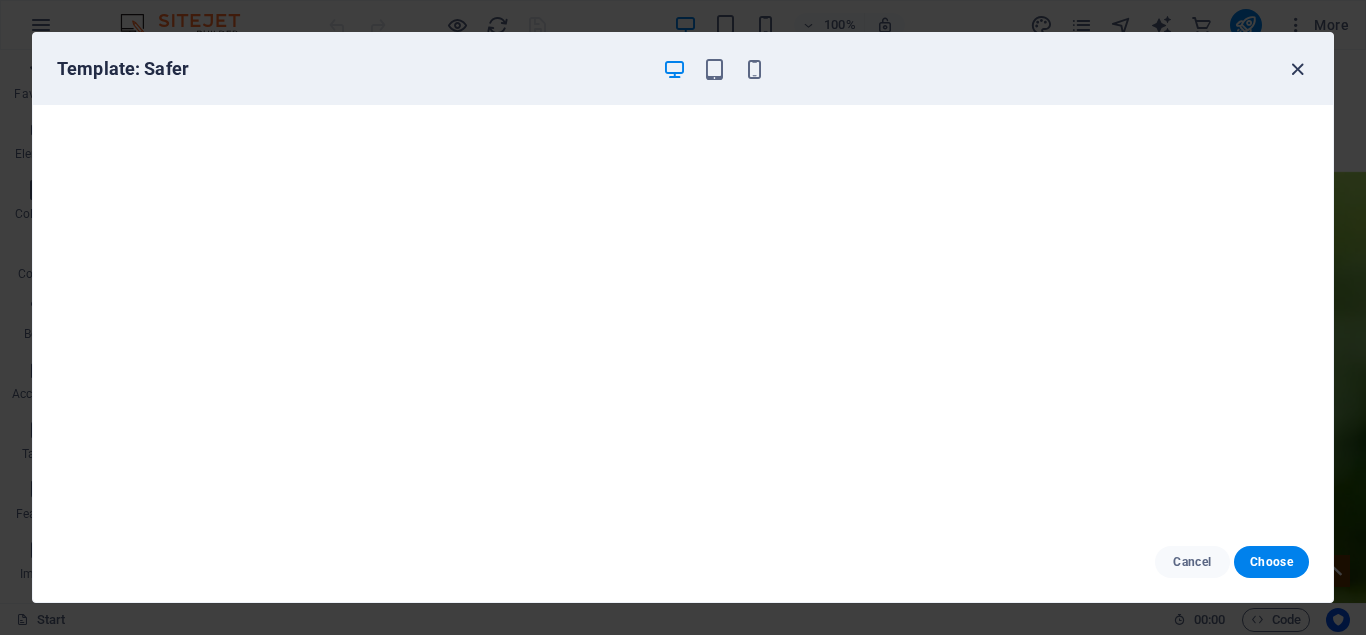 click at bounding box center [1297, 69] 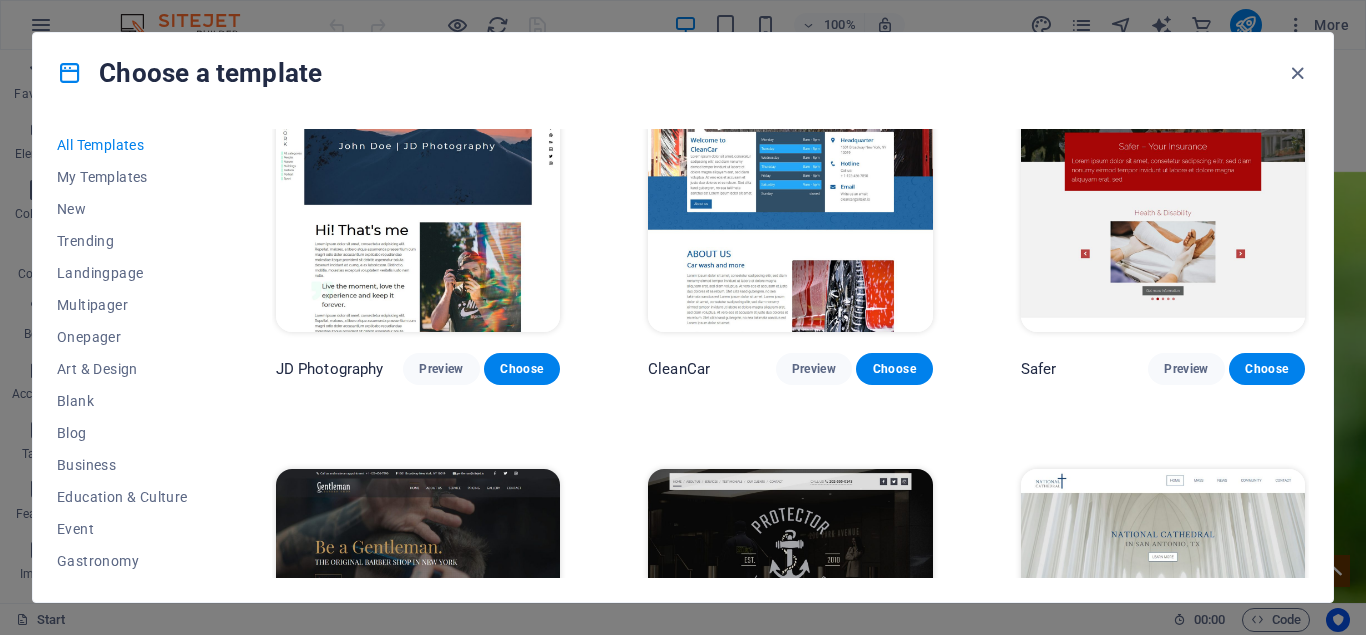 scroll, scrollTop: 8370, scrollLeft: 0, axis: vertical 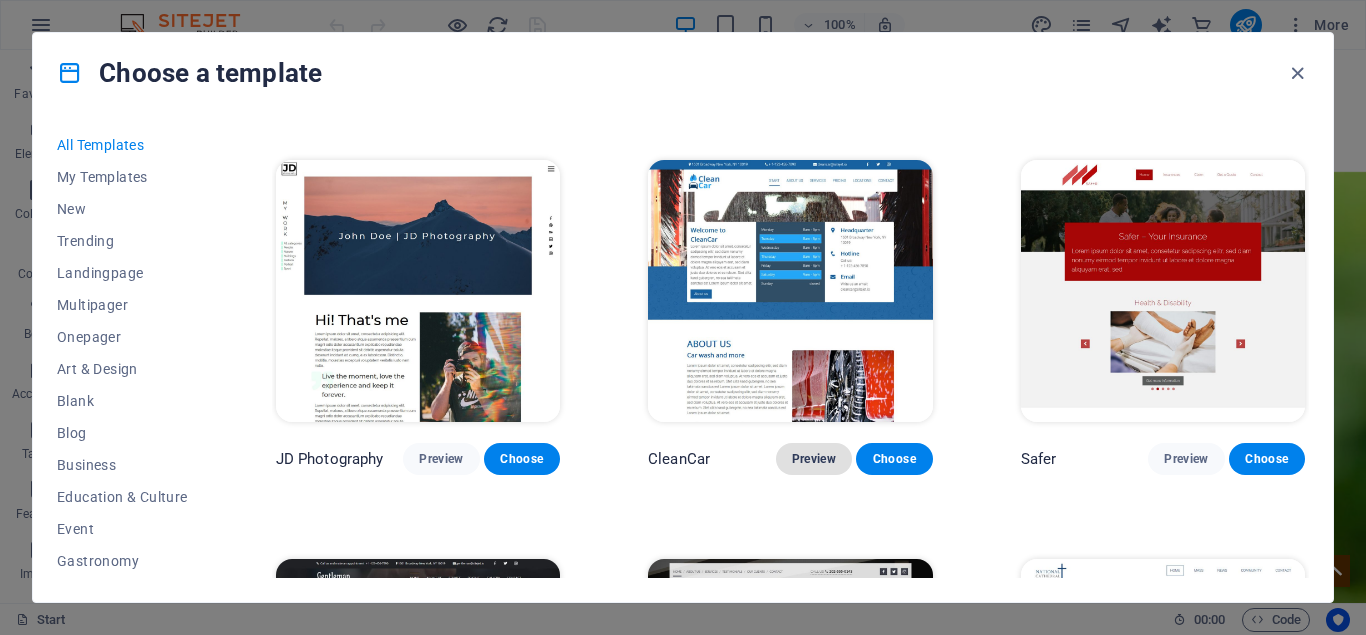click on "Preview" at bounding box center [814, 459] 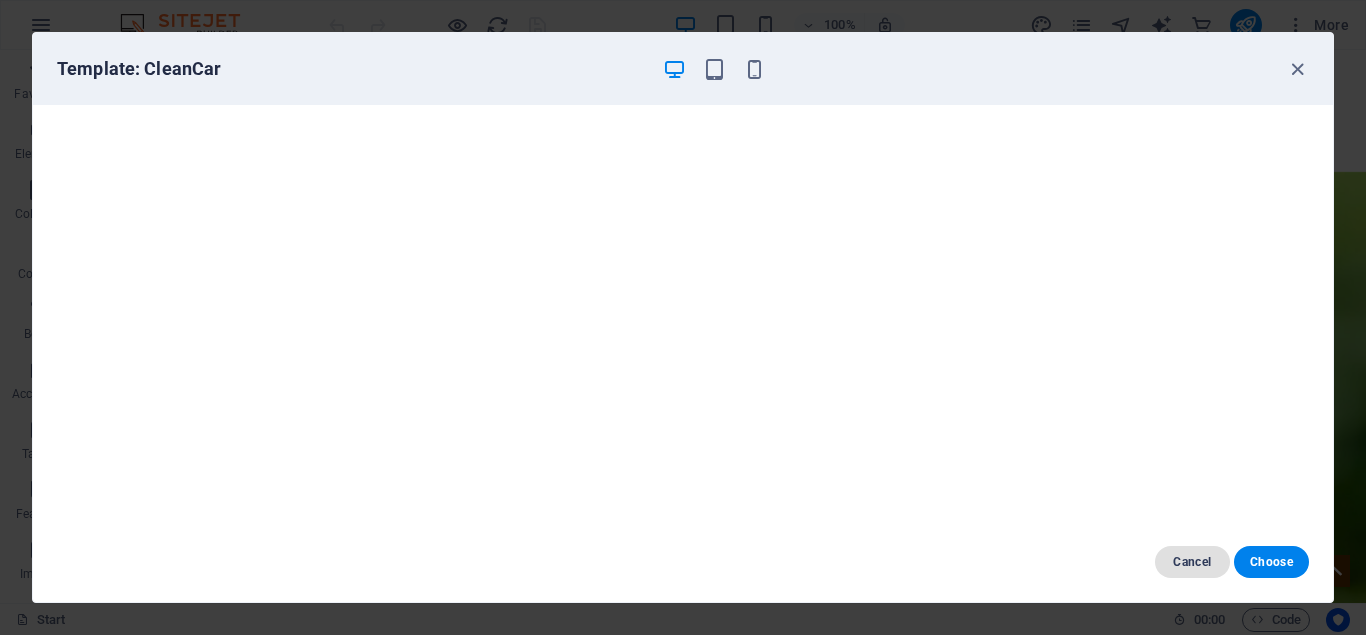 click on "Cancel" at bounding box center [1192, 562] 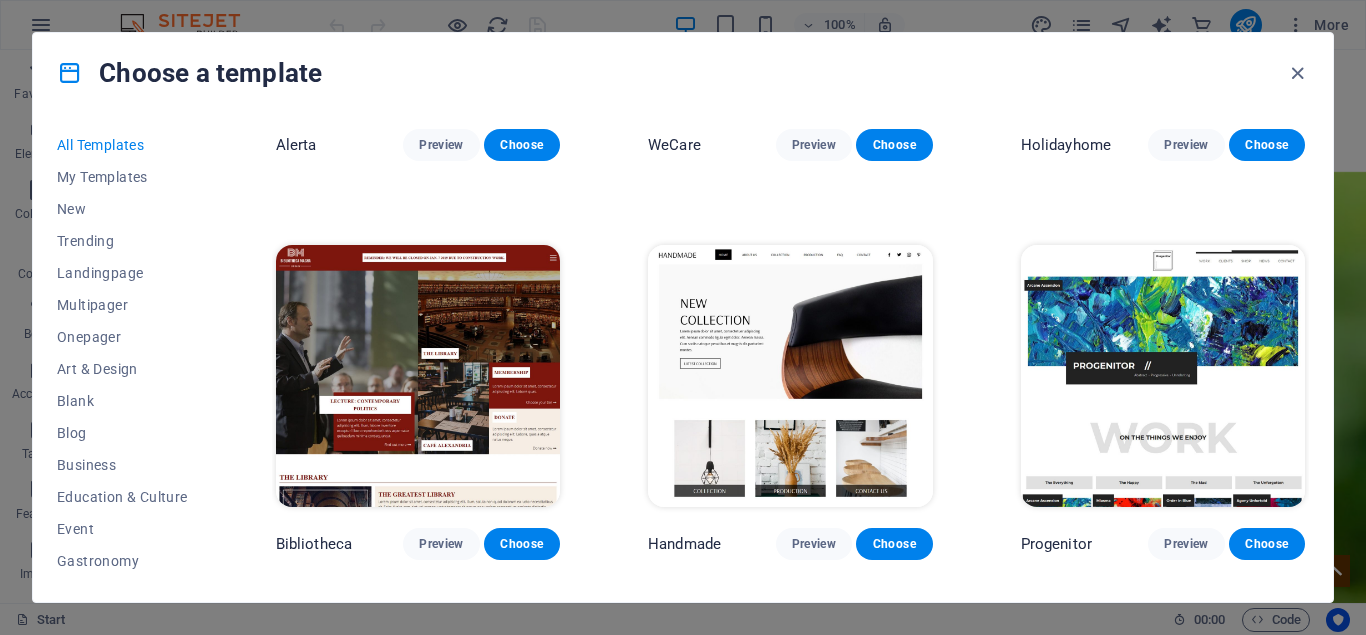 scroll, scrollTop: 11520, scrollLeft: 0, axis: vertical 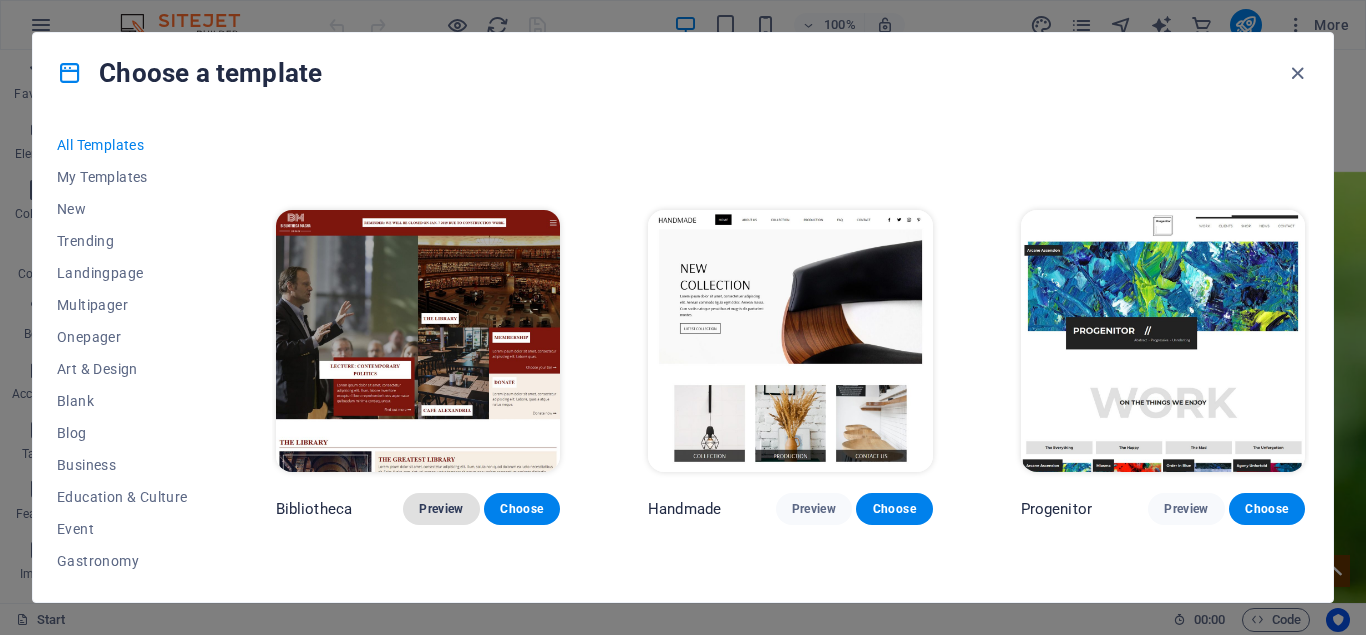 click on "Preview" at bounding box center [441, 509] 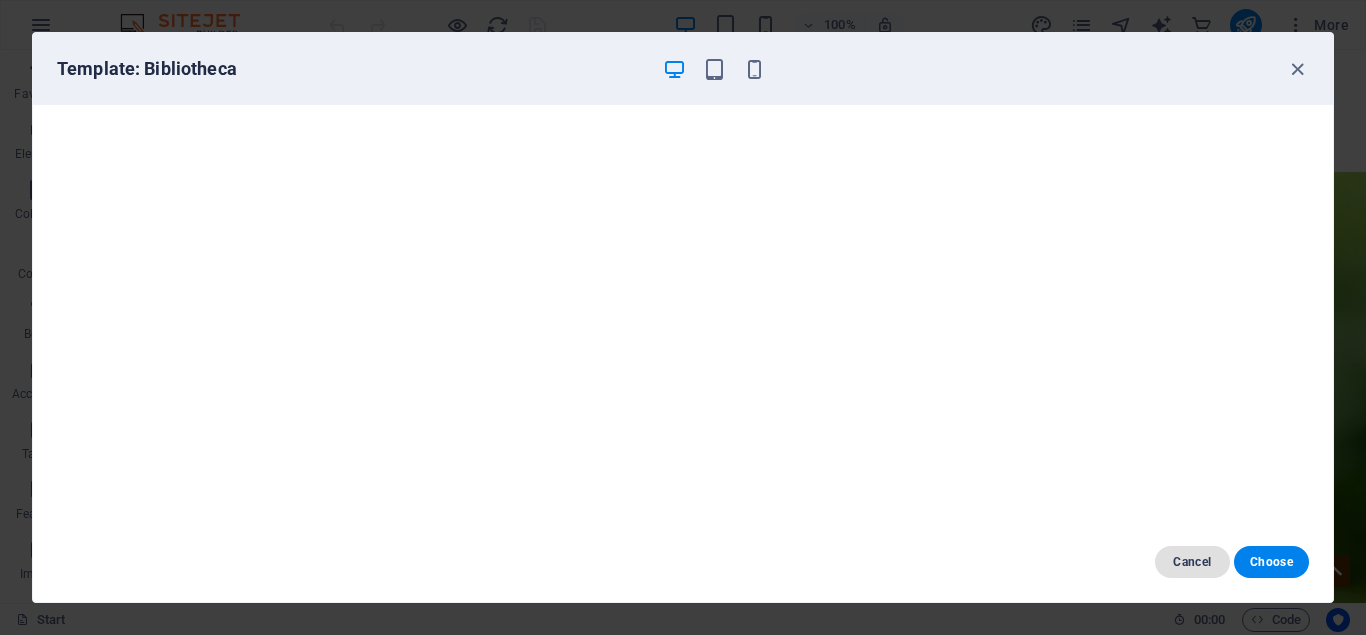 click on "Cancel" at bounding box center [1192, 562] 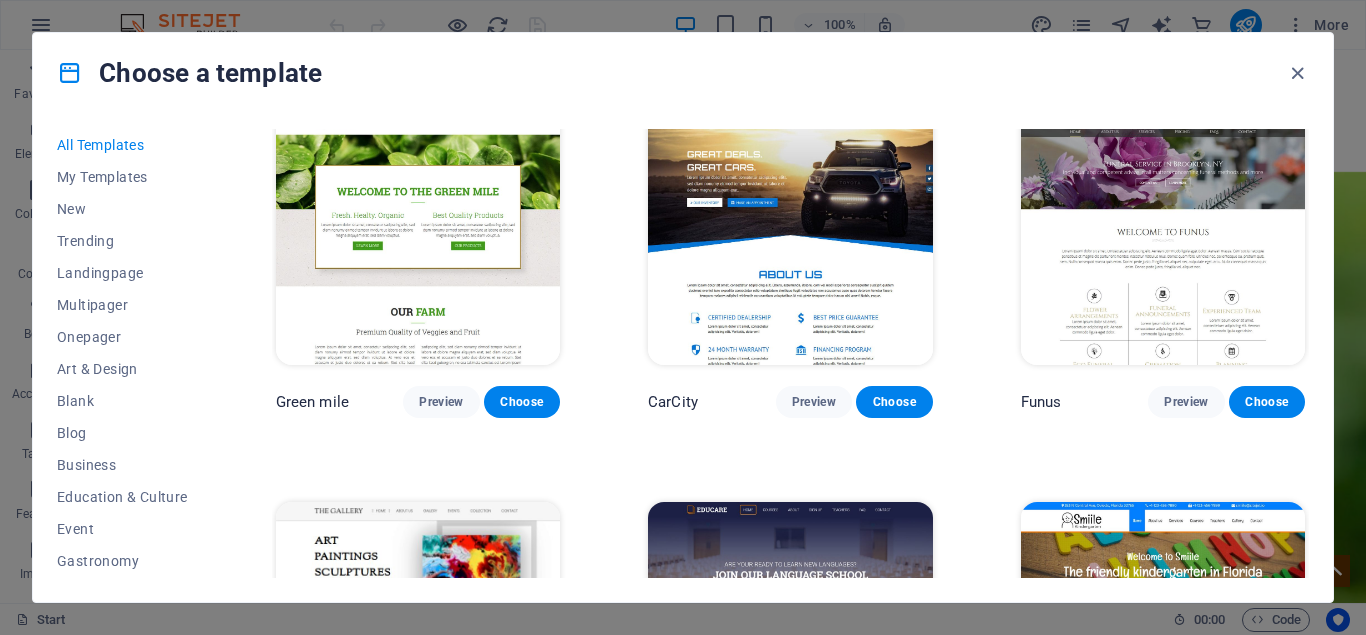 scroll, scrollTop: 12870, scrollLeft: 0, axis: vertical 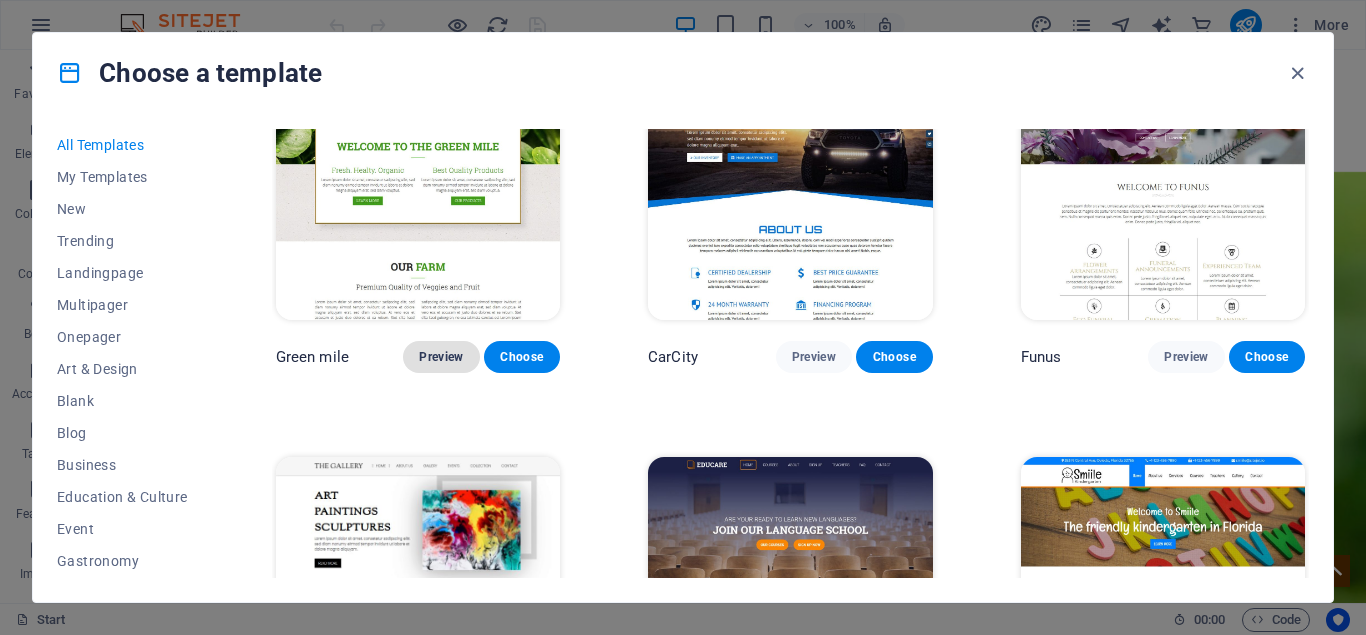 click on "Preview" at bounding box center (441, 357) 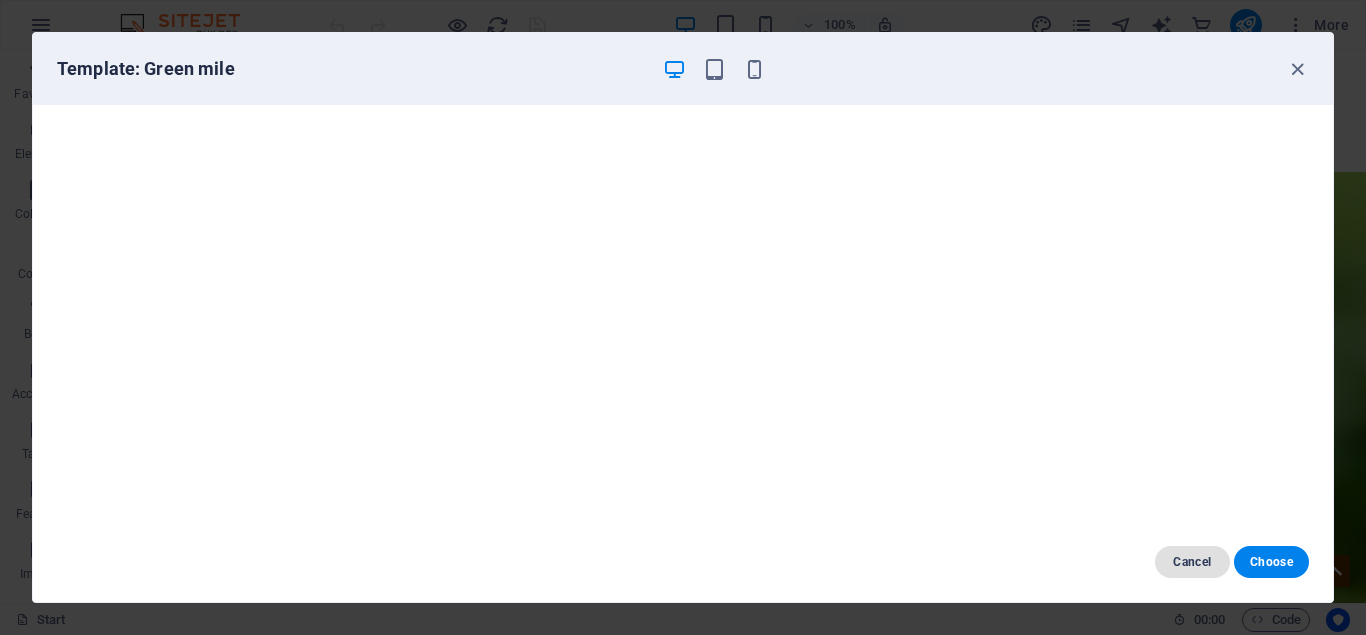 click on "Cancel" at bounding box center [1192, 562] 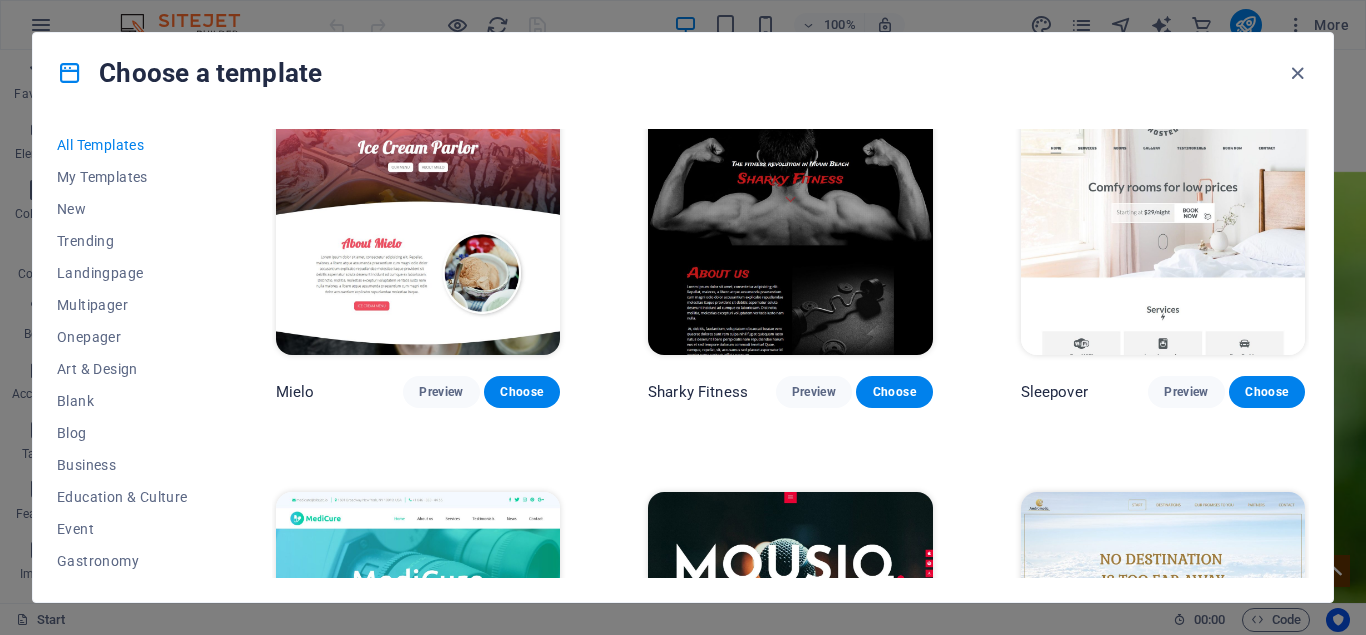 scroll, scrollTop: 13680, scrollLeft: 0, axis: vertical 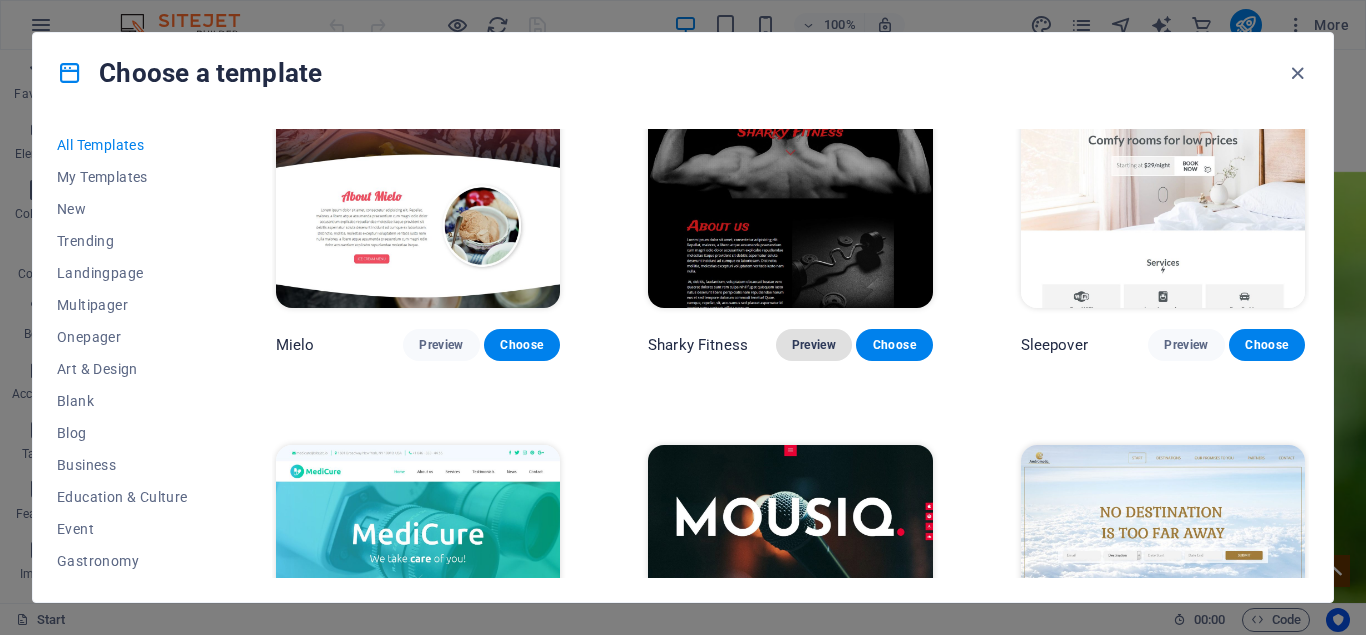 click on "Preview" at bounding box center [814, 345] 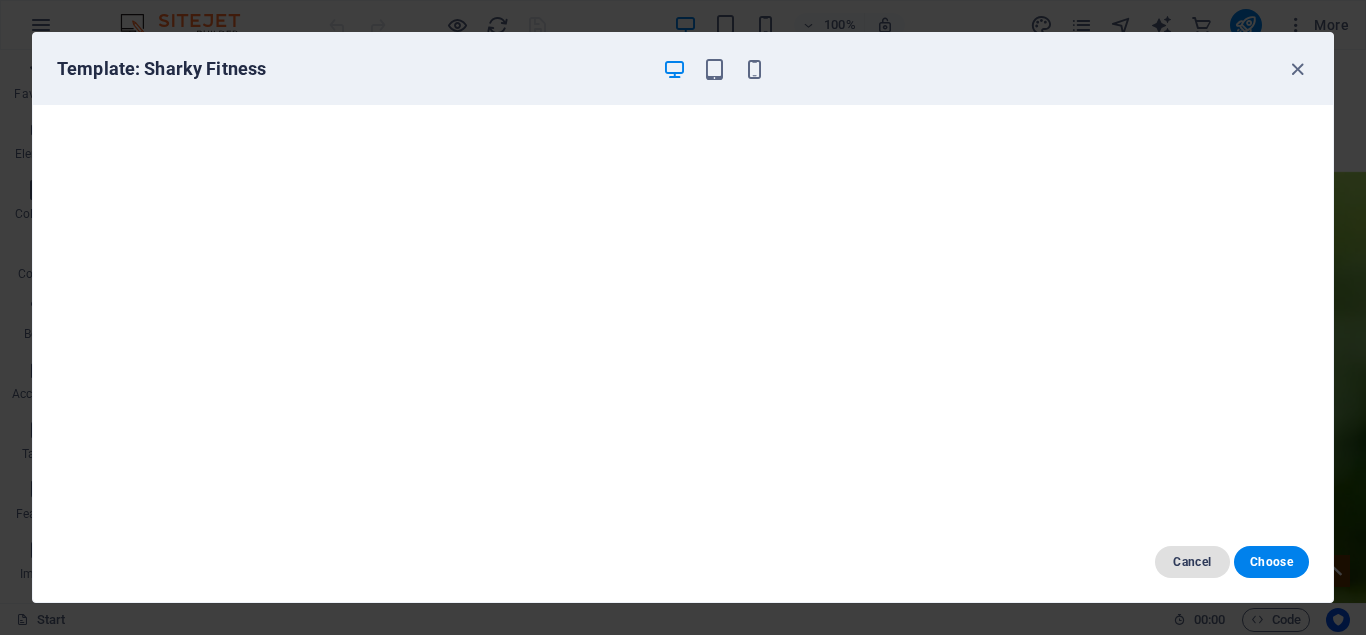 click on "Cancel" at bounding box center [1192, 562] 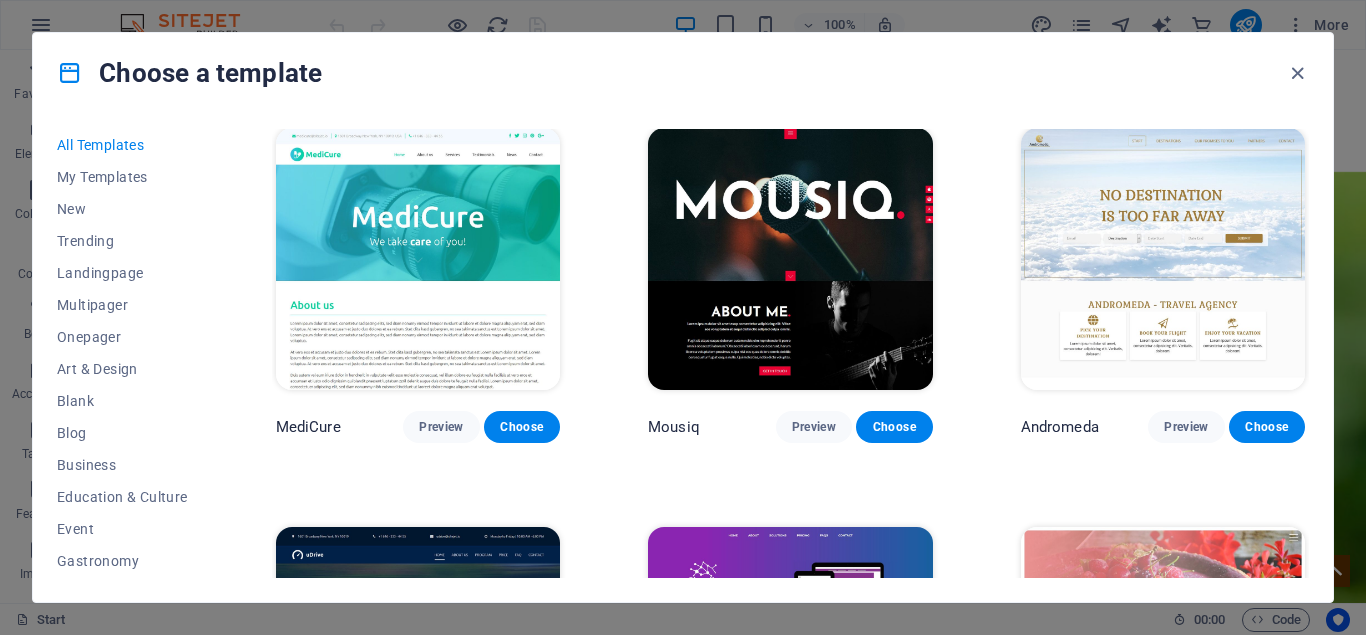 scroll, scrollTop: 13950, scrollLeft: 0, axis: vertical 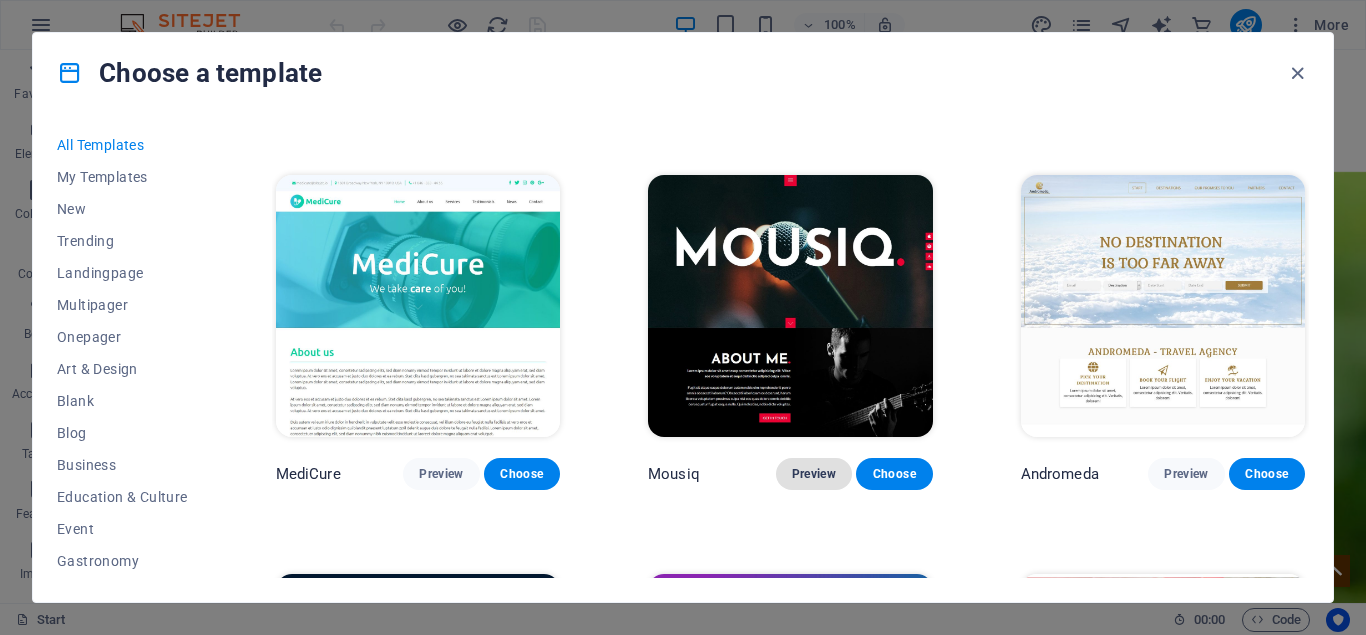 click on "Preview" at bounding box center [814, 474] 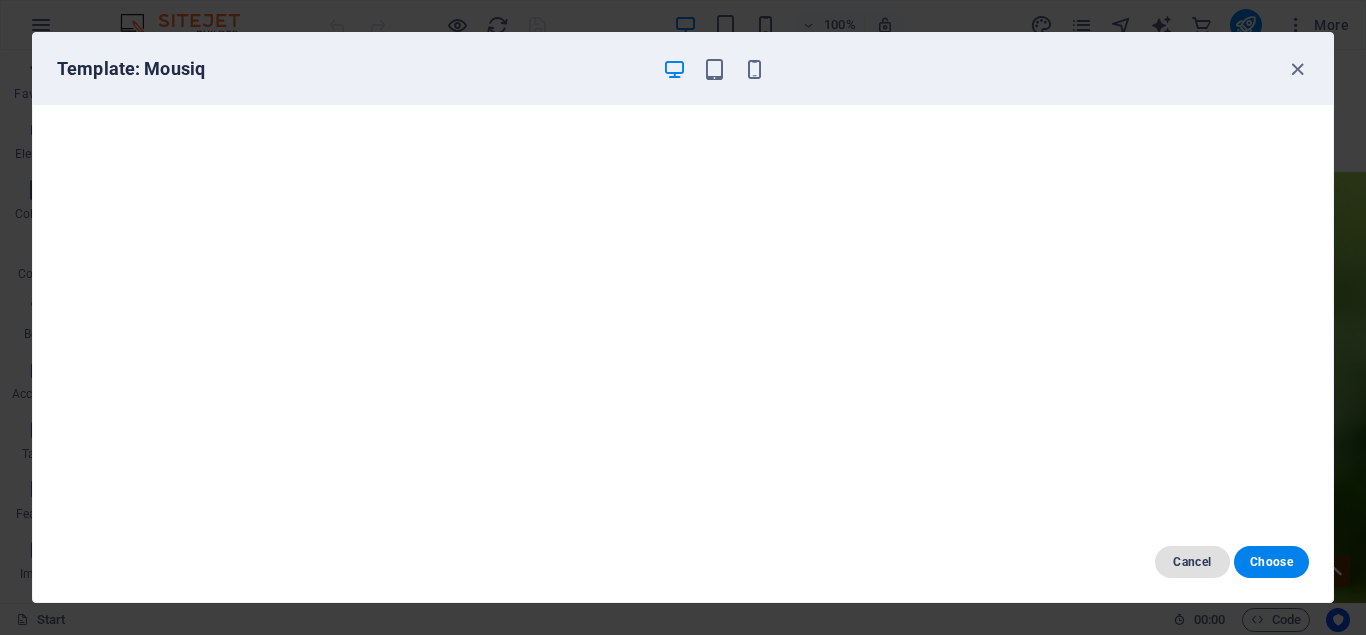 click on "Cancel" at bounding box center (1192, 562) 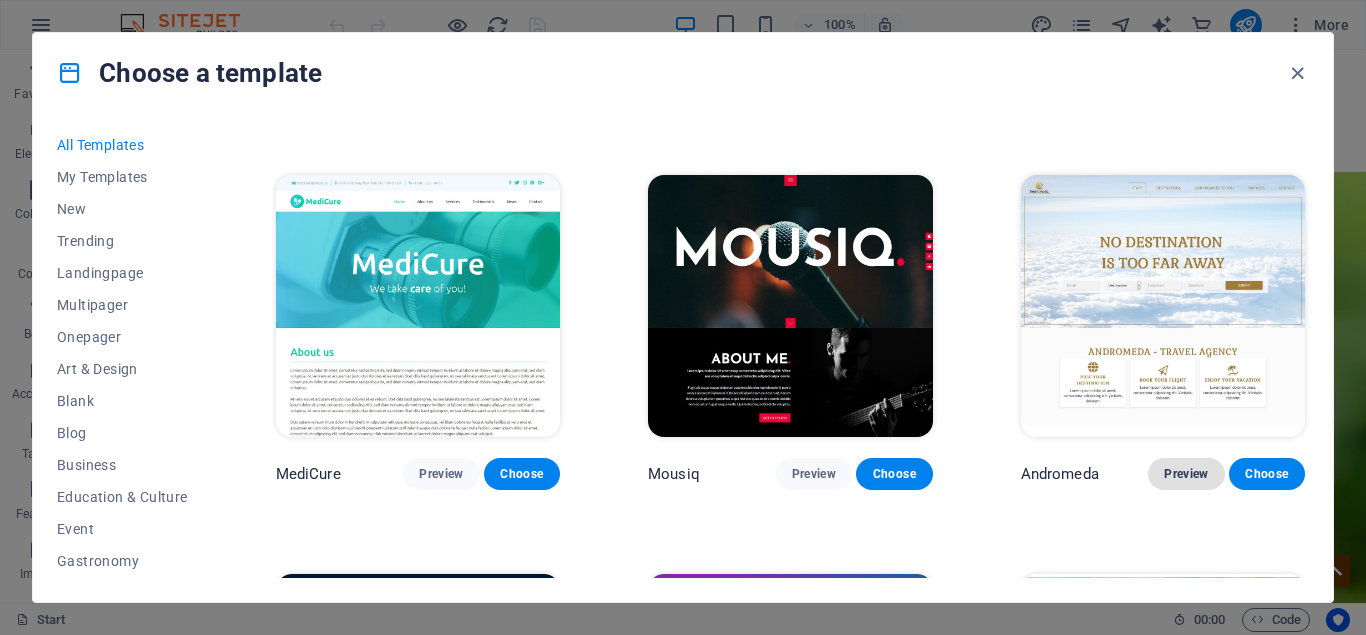 click on "Preview" at bounding box center [1186, 474] 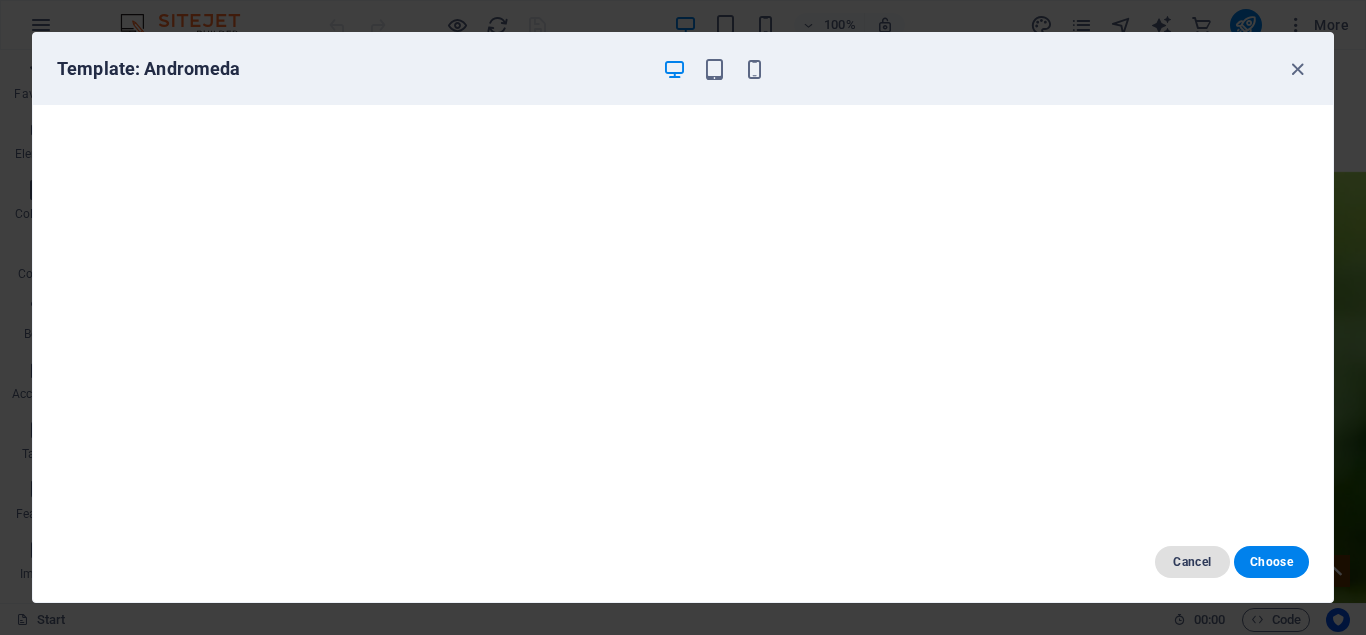 click on "Cancel" at bounding box center [1192, 562] 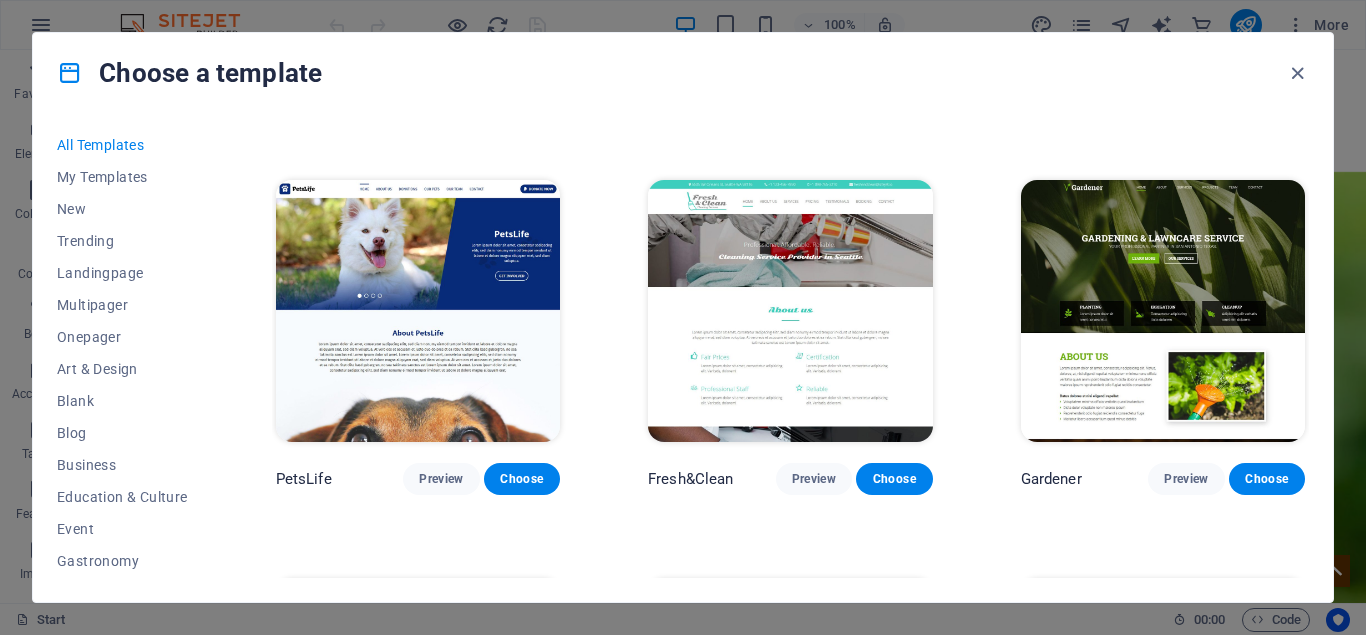 scroll, scrollTop: 14760, scrollLeft: 0, axis: vertical 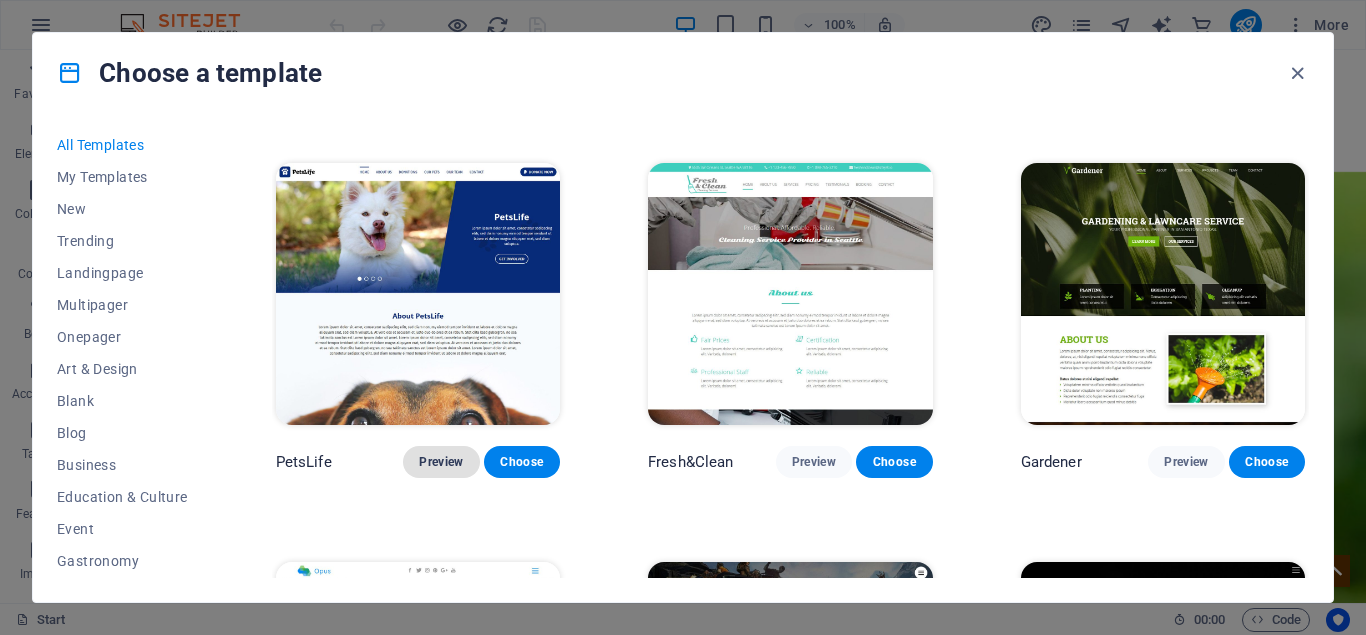 click on "Preview" at bounding box center (441, 462) 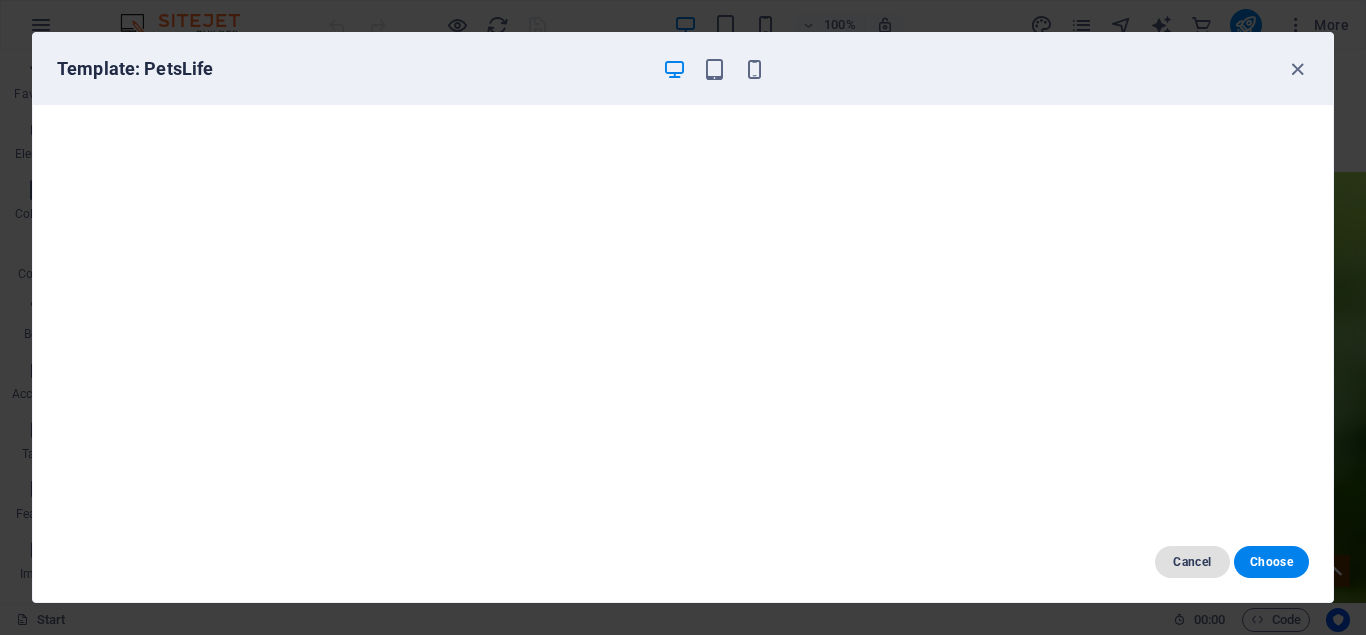 click on "Cancel" at bounding box center [1192, 562] 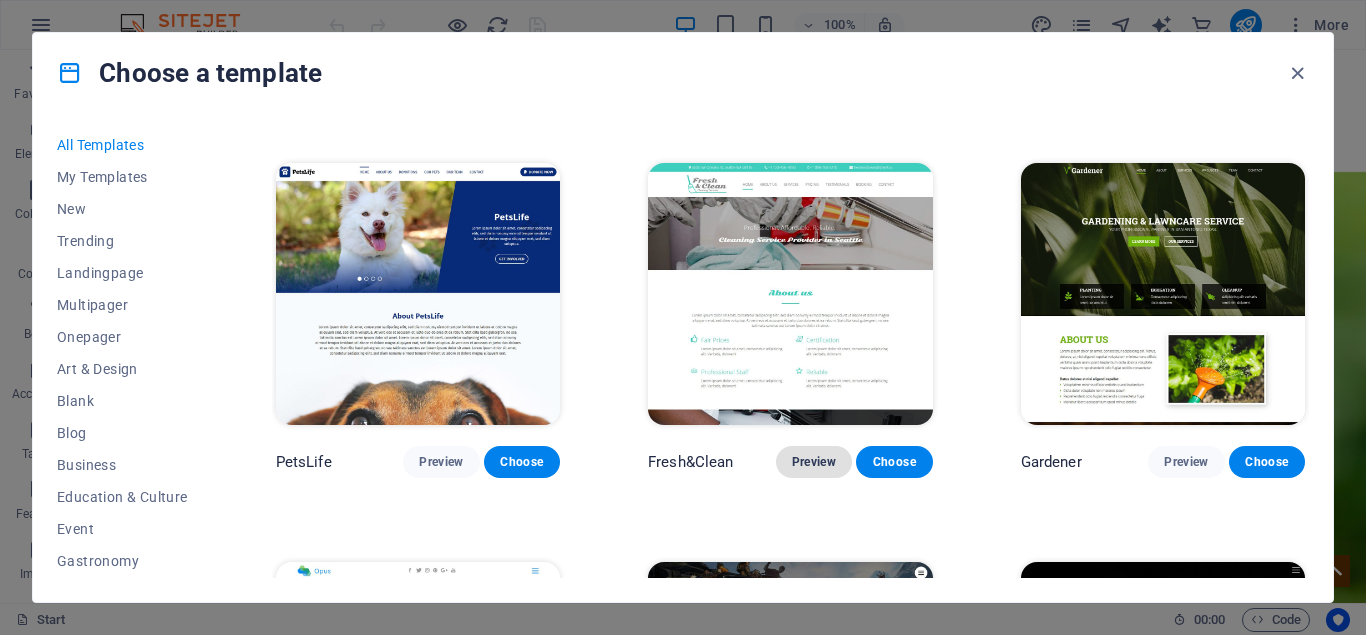click on "Preview" at bounding box center [814, 462] 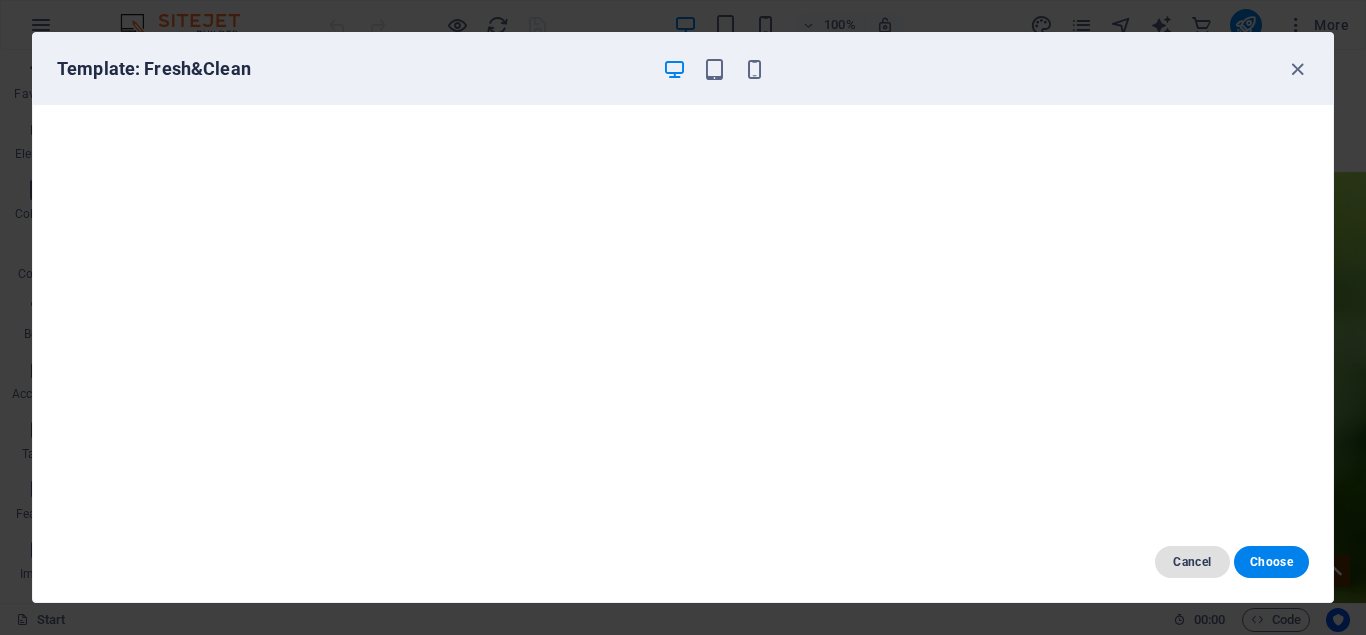 click on "Cancel" at bounding box center (1192, 562) 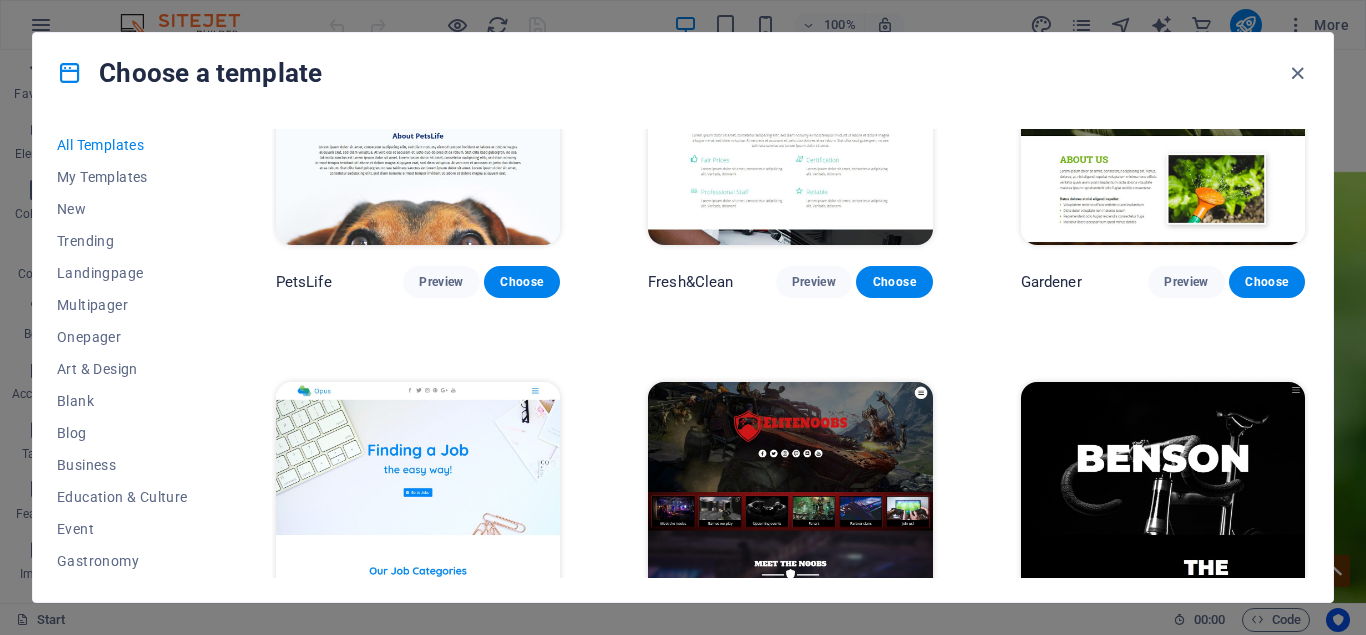 scroll, scrollTop: 15120, scrollLeft: 0, axis: vertical 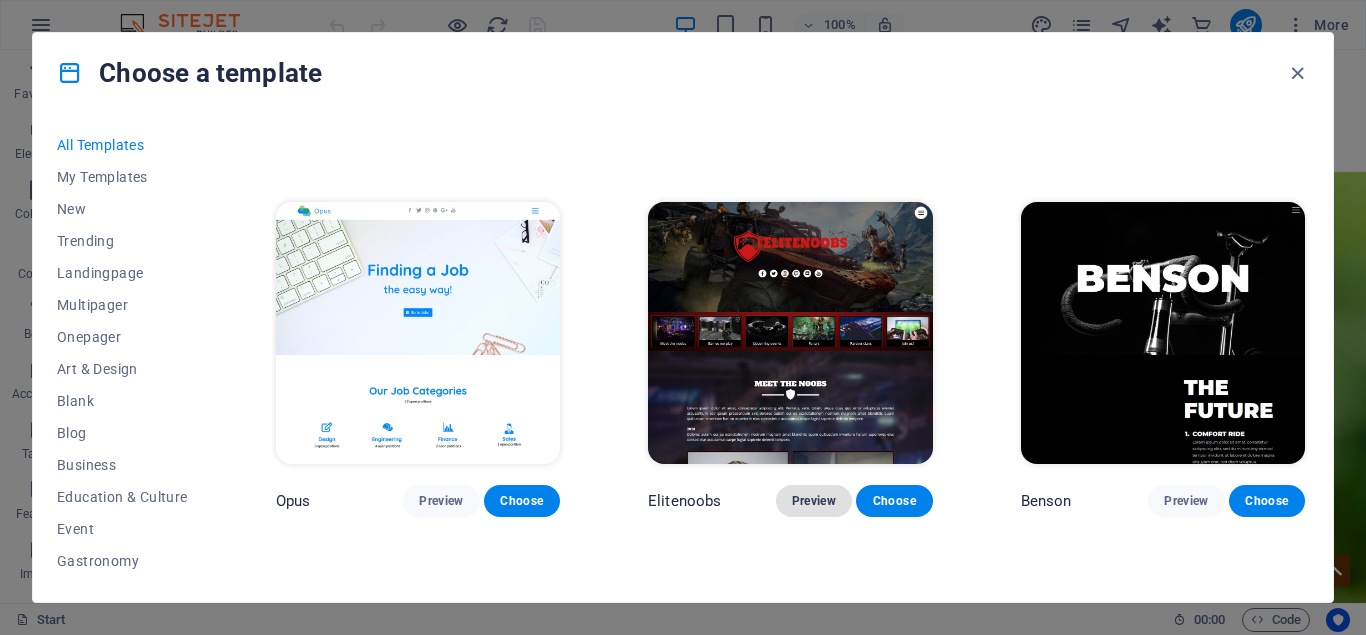 click on "Preview" at bounding box center [814, 501] 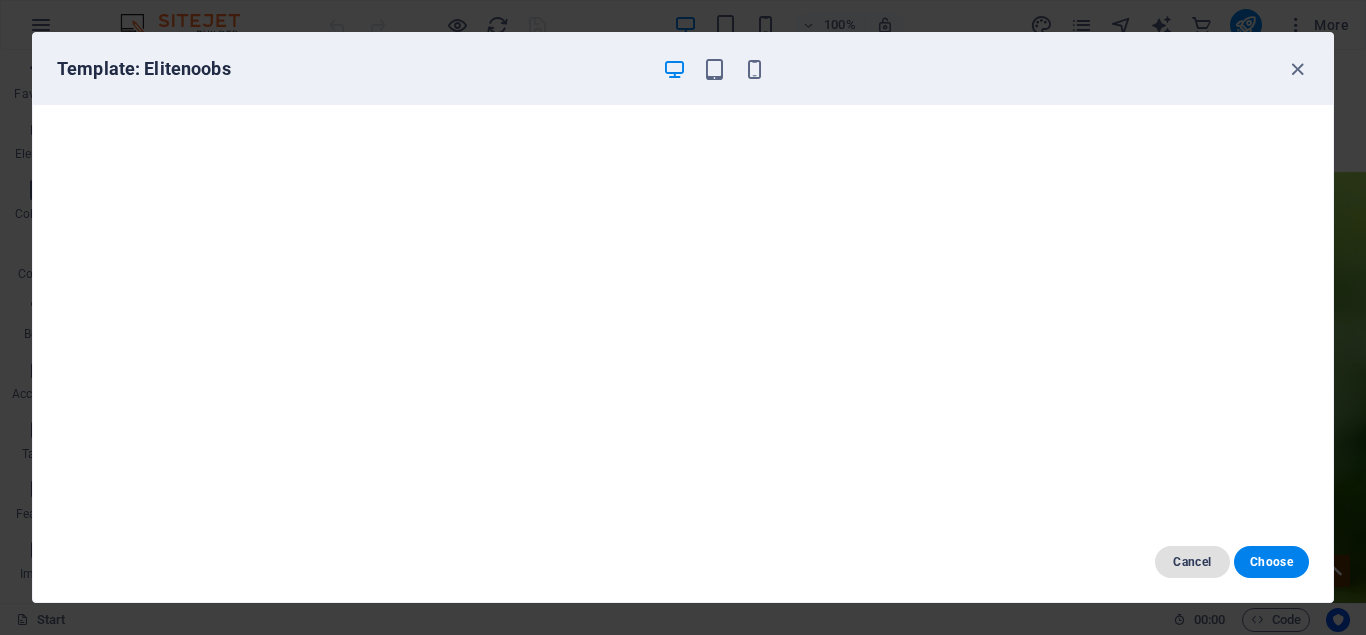 click on "Cancel" at bounding box center (1192, 562) 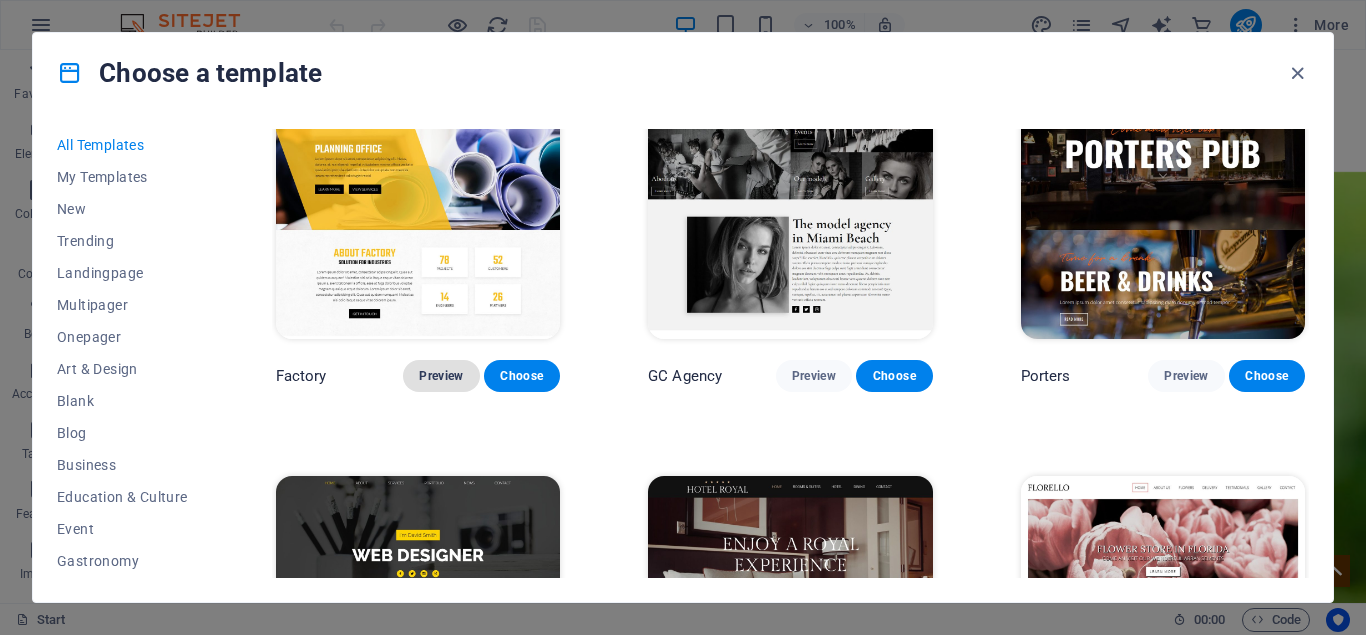 scroll, scrollTop: 15660, scrollLeft: 0, axis: vertical 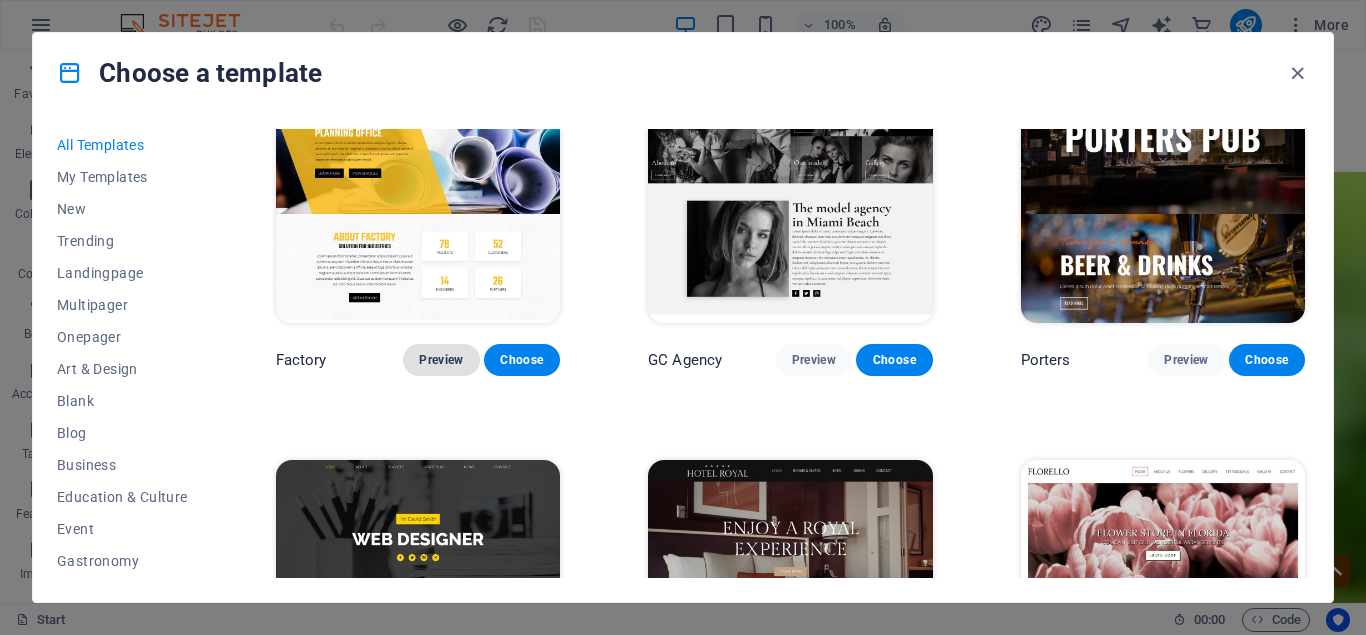 click on "Preview" at bounding box center (441, 360) 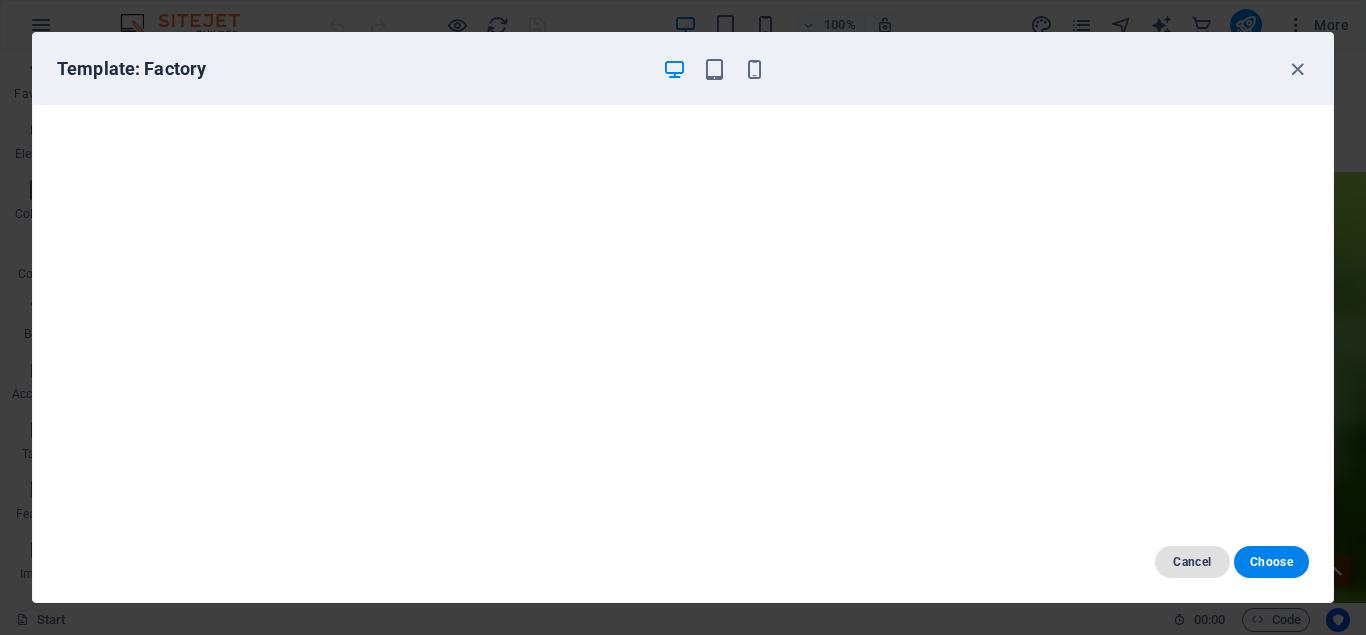 click on "Cancel" at bounding box center (1192, 562) 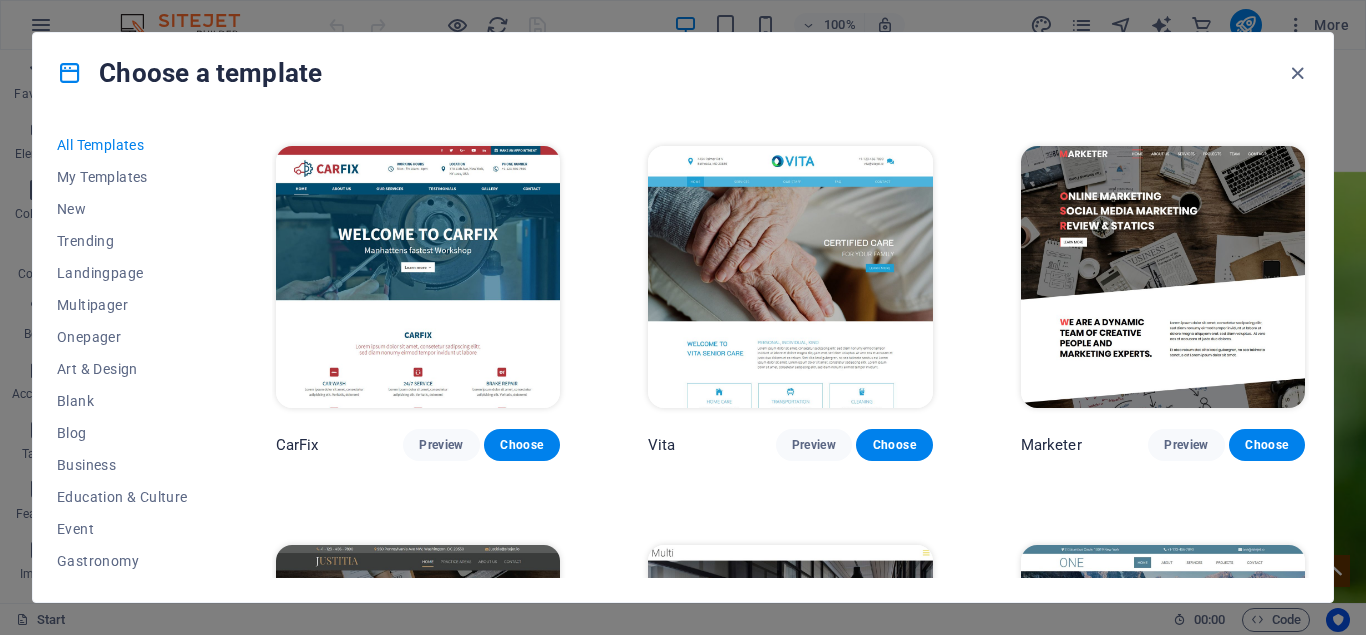 scroll, scrollTop: 17190, scrollLeft: 0, axis: vertical 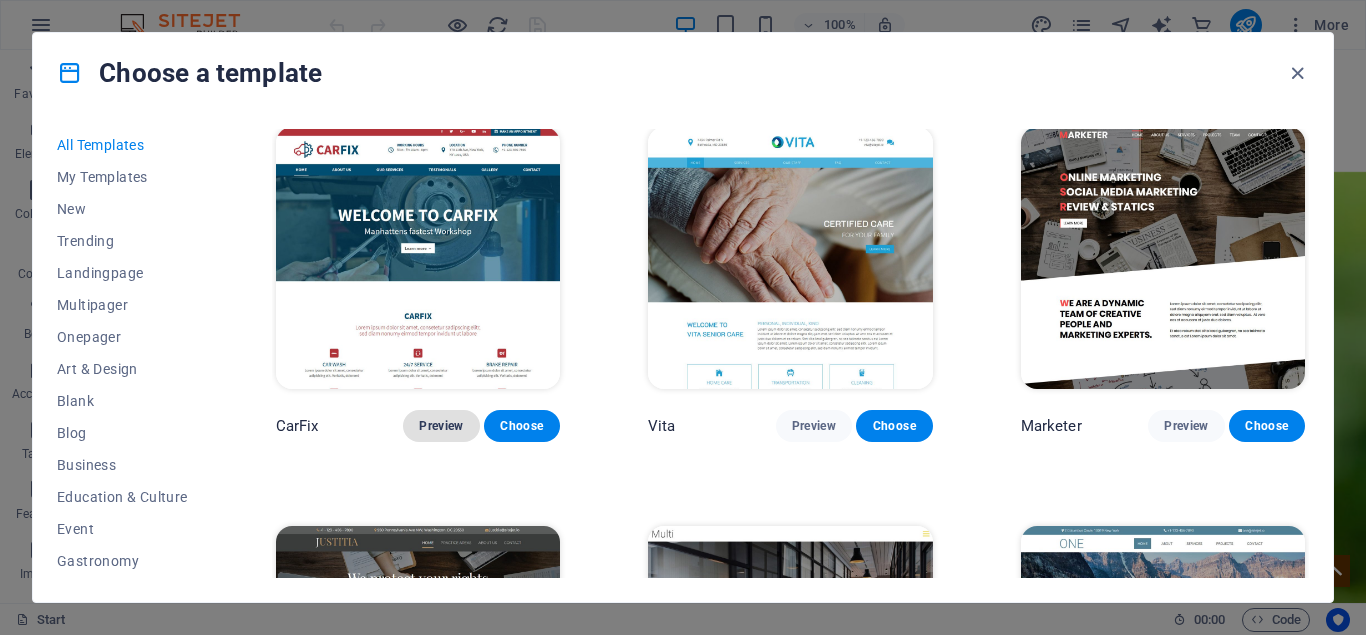click on "Preview" at bounding box center [441, 426] 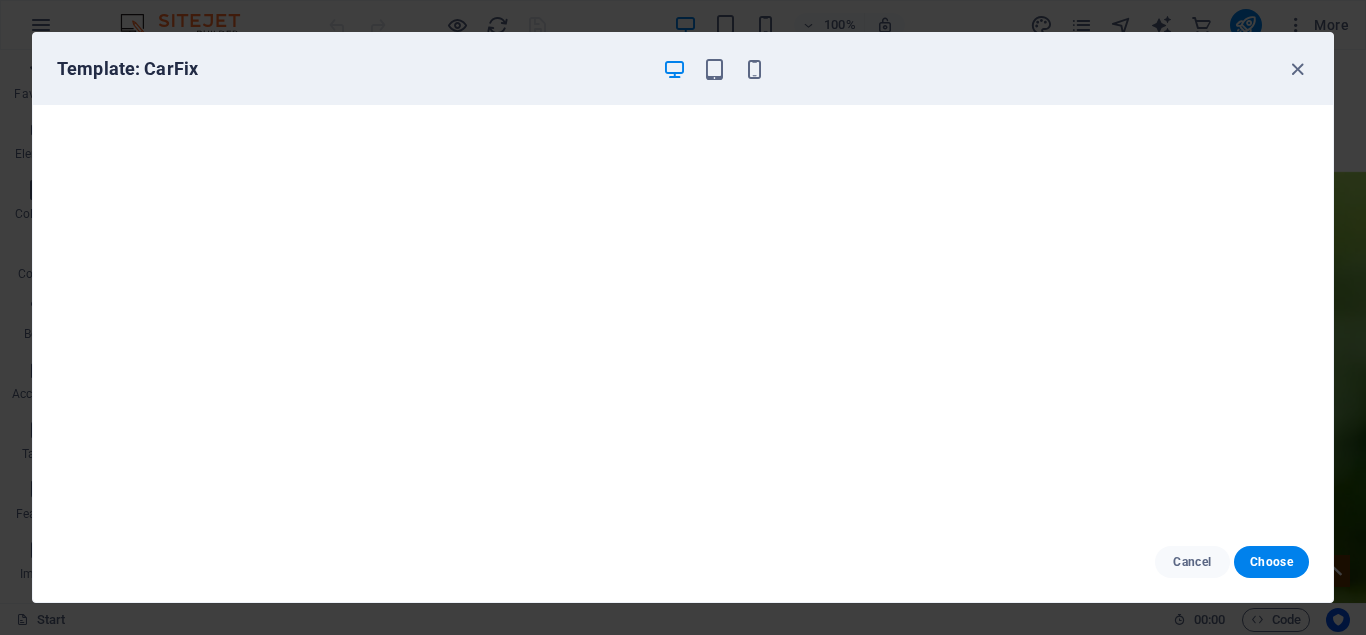 scroll, scrollTop: 5, scrollLeft: 0, axis: vertical 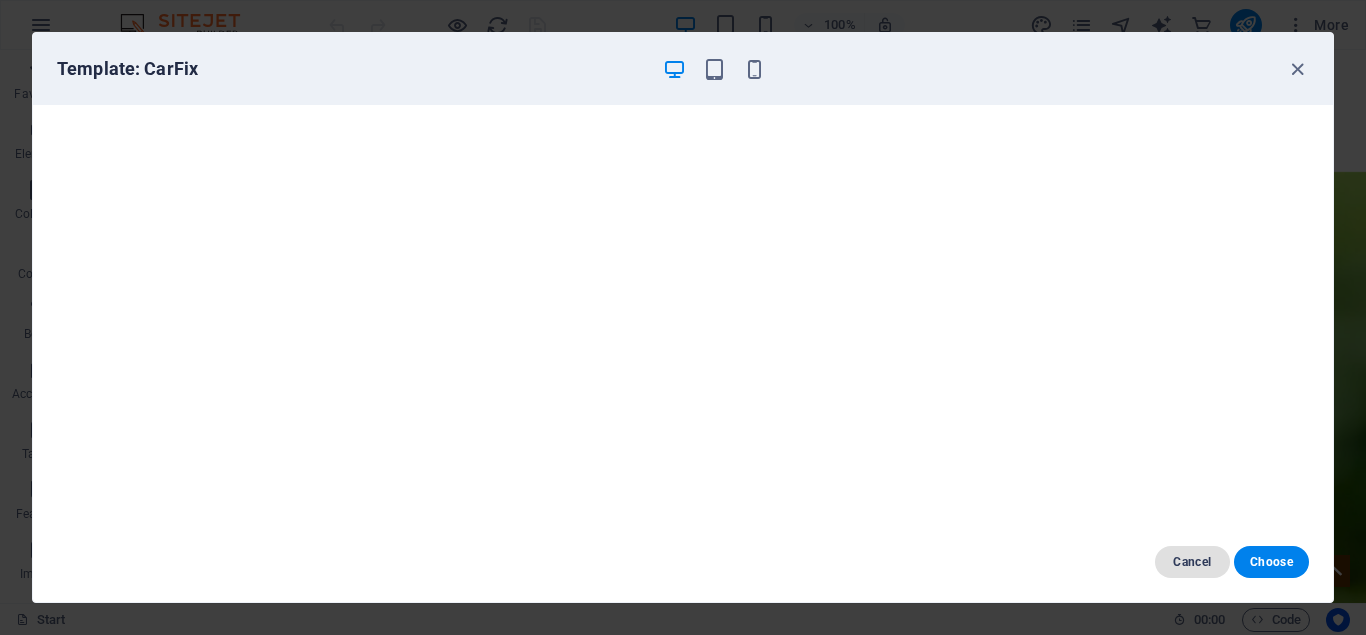 click on "Cancel" at bounding box center (1192, 562) 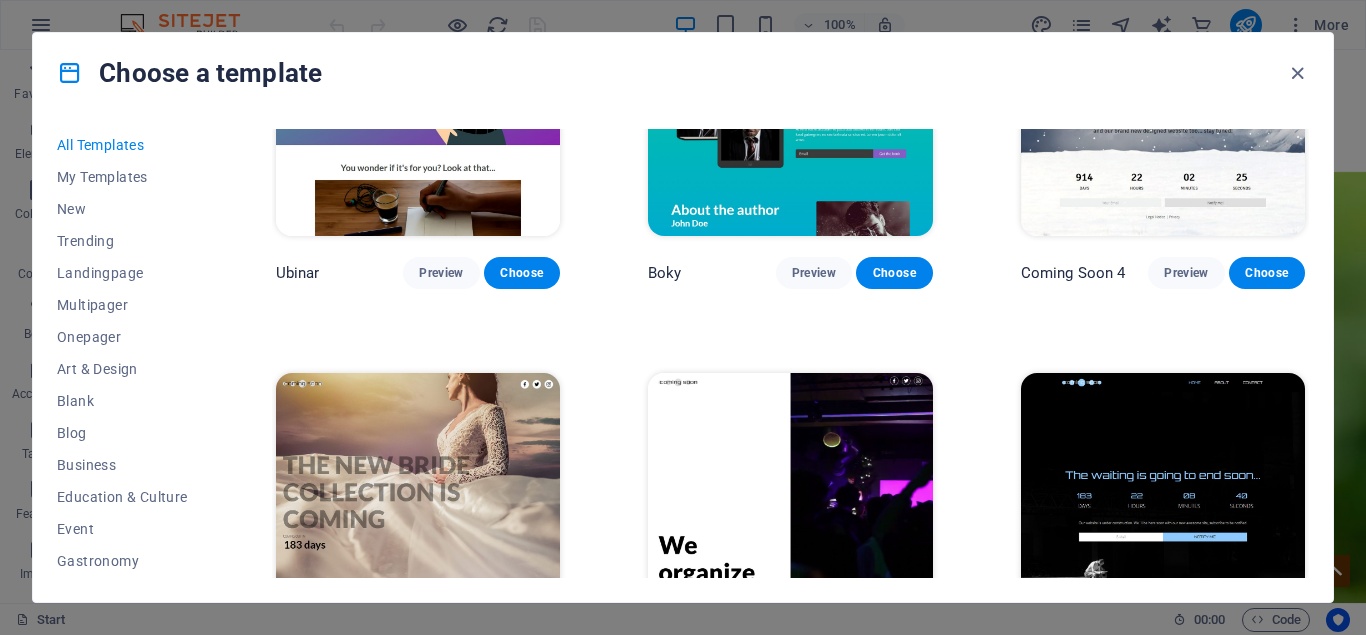 scroll, scrollTop: 22519, scrollLeft: 0, axis: vertical 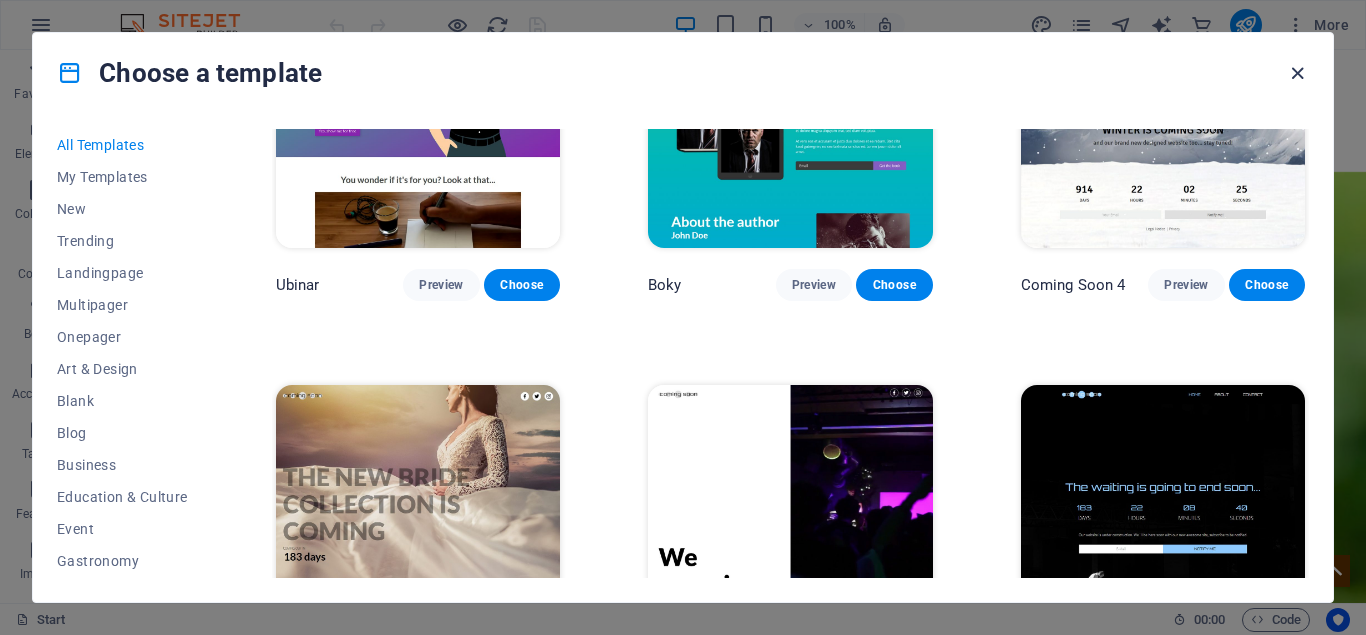 click at bounding box center [1297, 73] 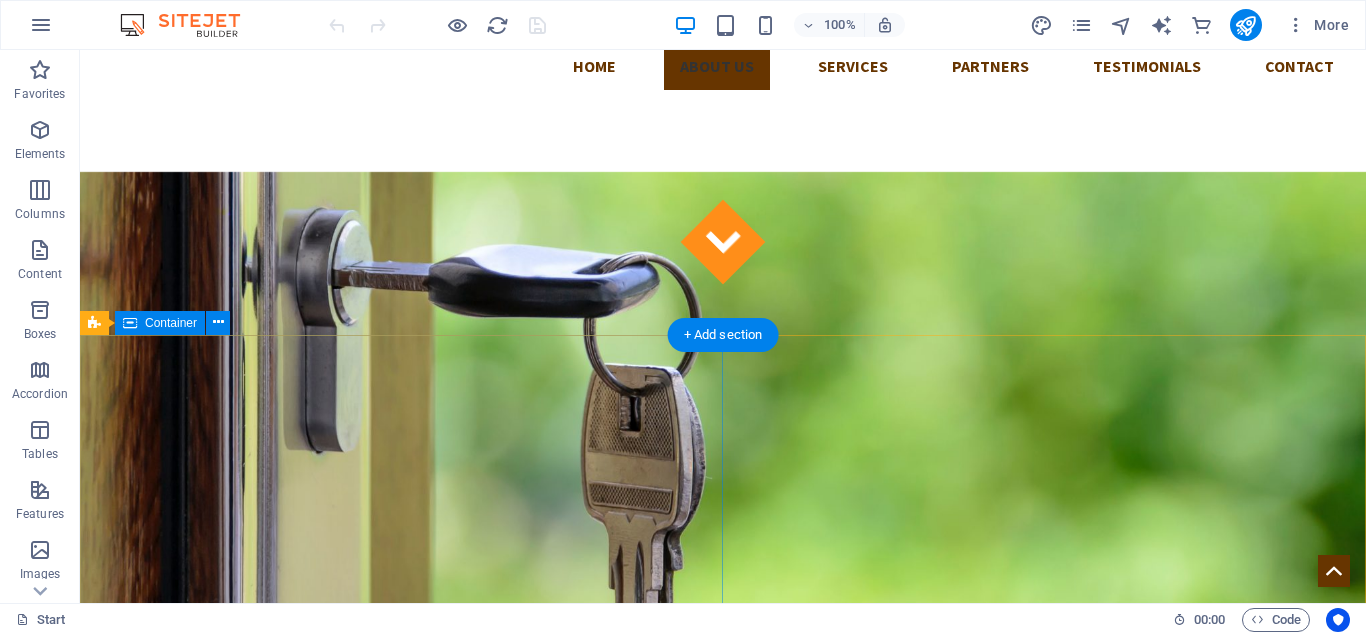 scroll, scrollTop: 667, scrollLeft: 0, axis: vertical 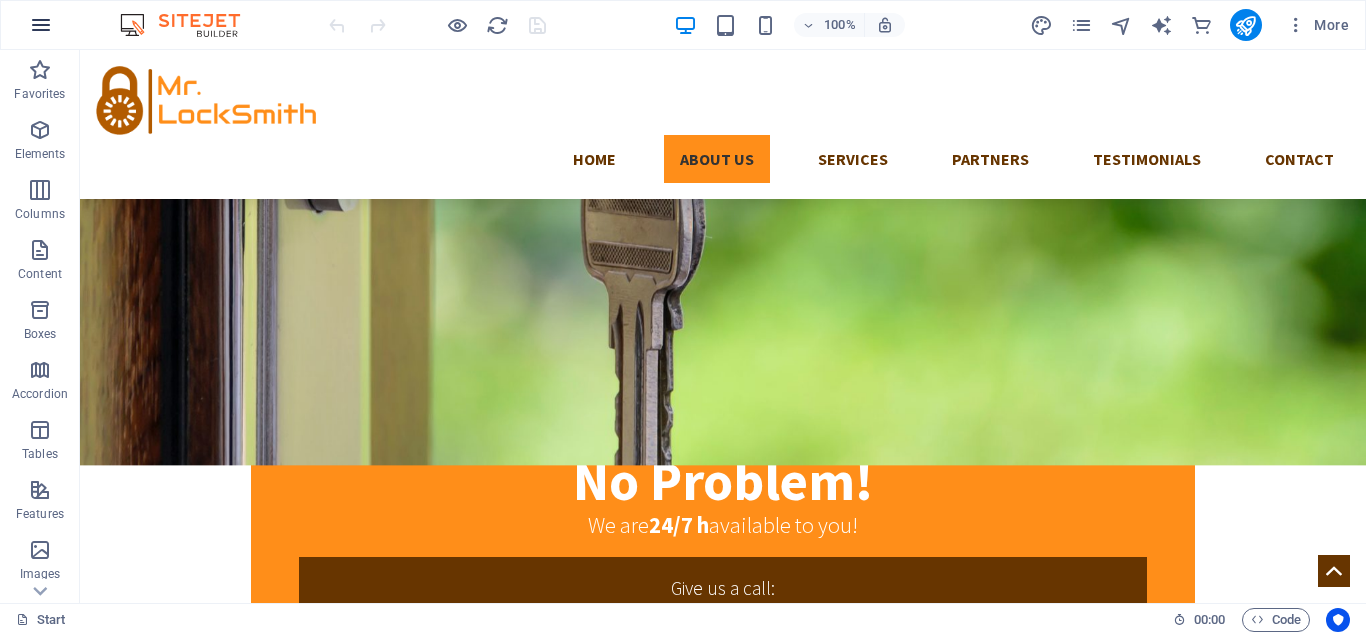 click at bounding box center (41, 25) 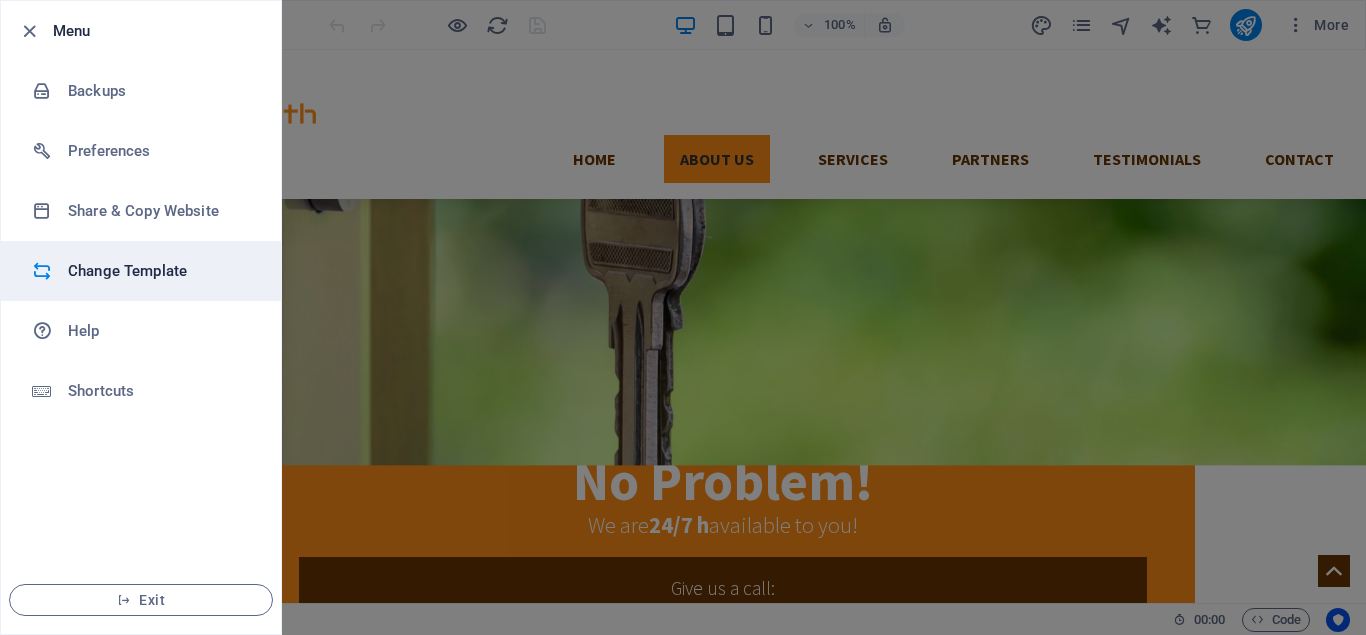 click on "Change Template" at bounding box center (160, 271) 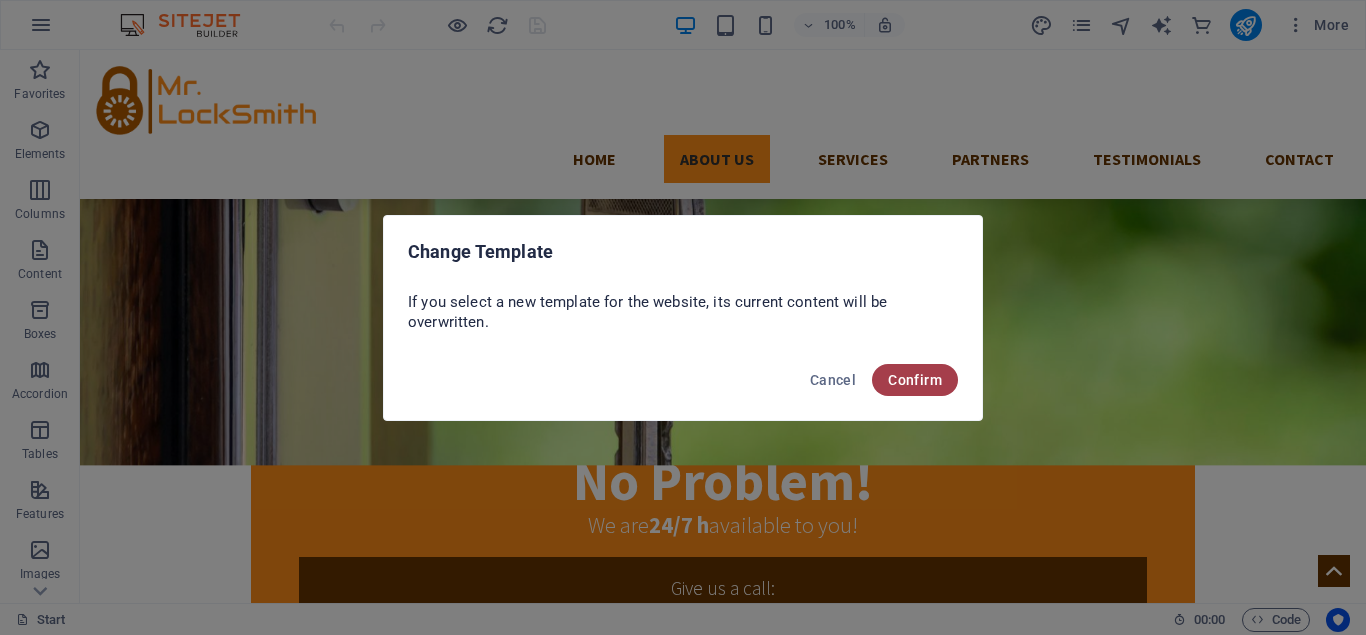 click on "Confirm" at bounding box center (915, 380) 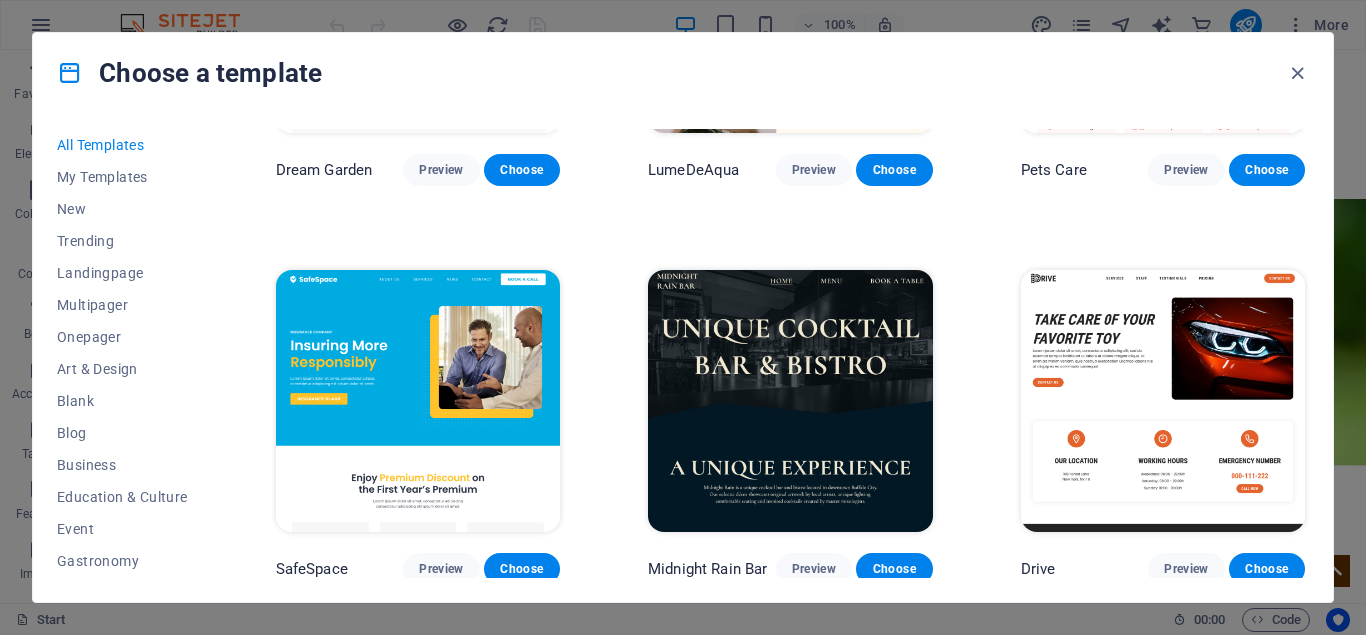 scroll, scrollTop: 3960, scrollLeft: 0, axis: vertical 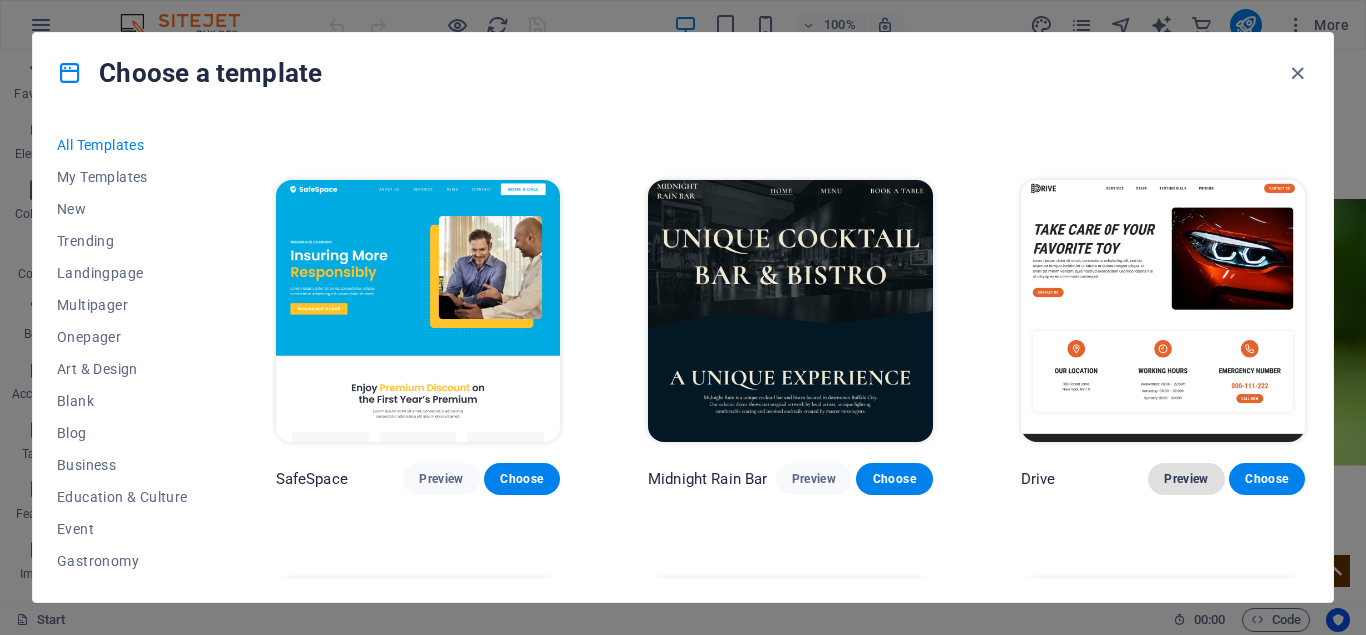 click on "Preview" at bounding box center [1186, 479] 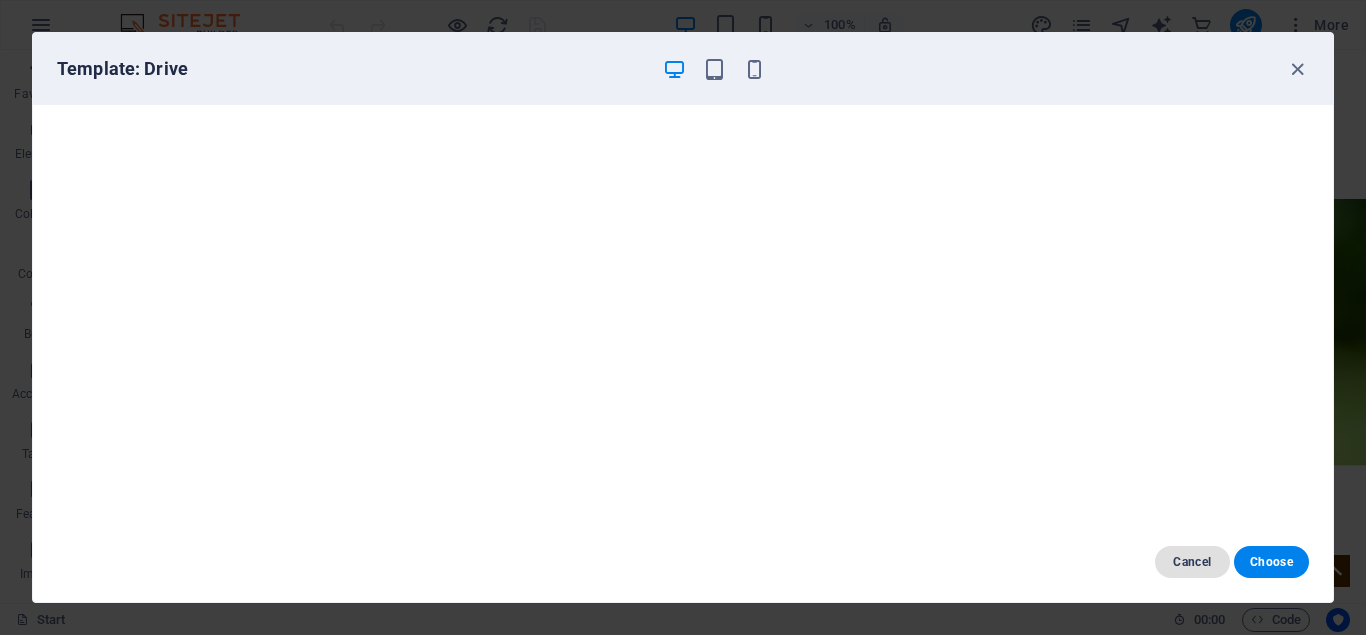 click on "Cancel" at bounding box center (1192, 562) 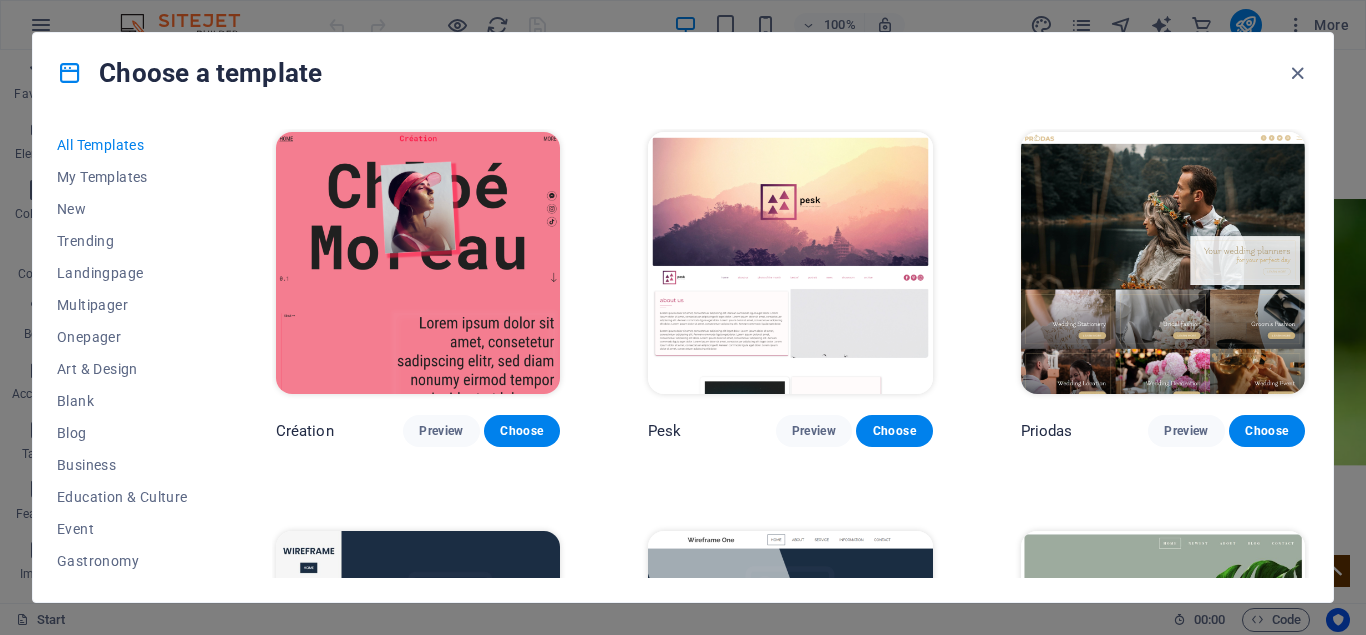 scroll, scrollTop: 7470, scrollLeft: 0, axis: vertical 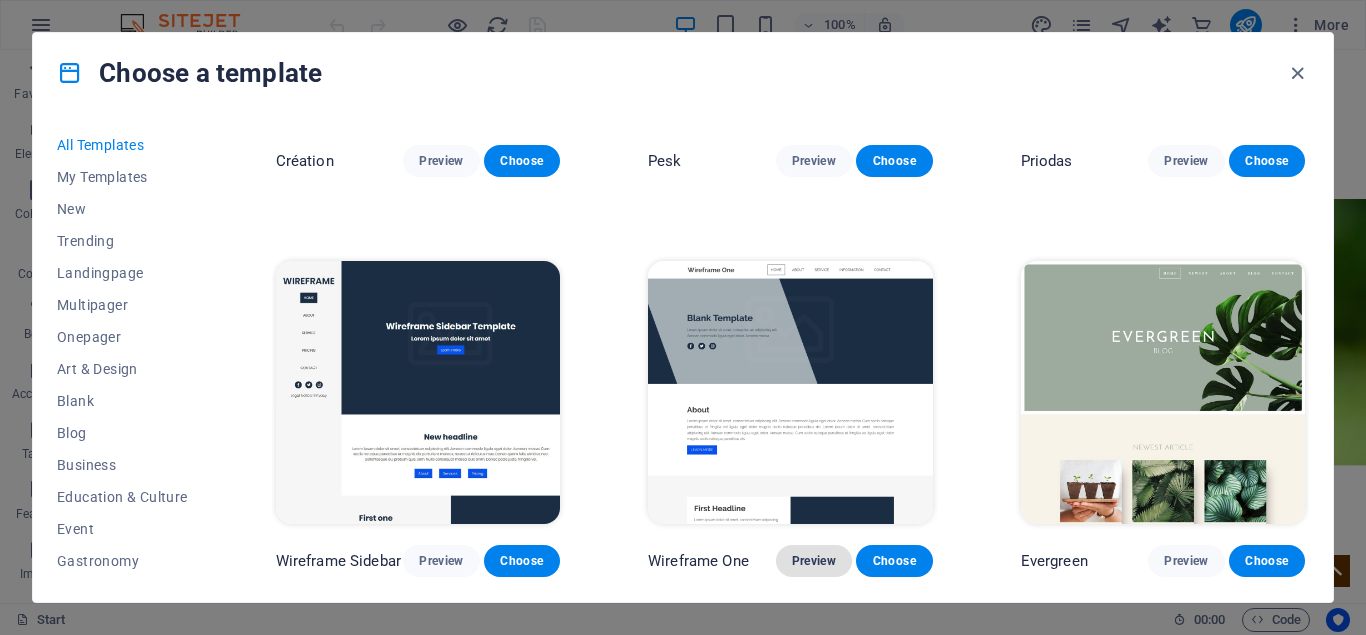 click on "Preview" at bounding box center (814, 561) 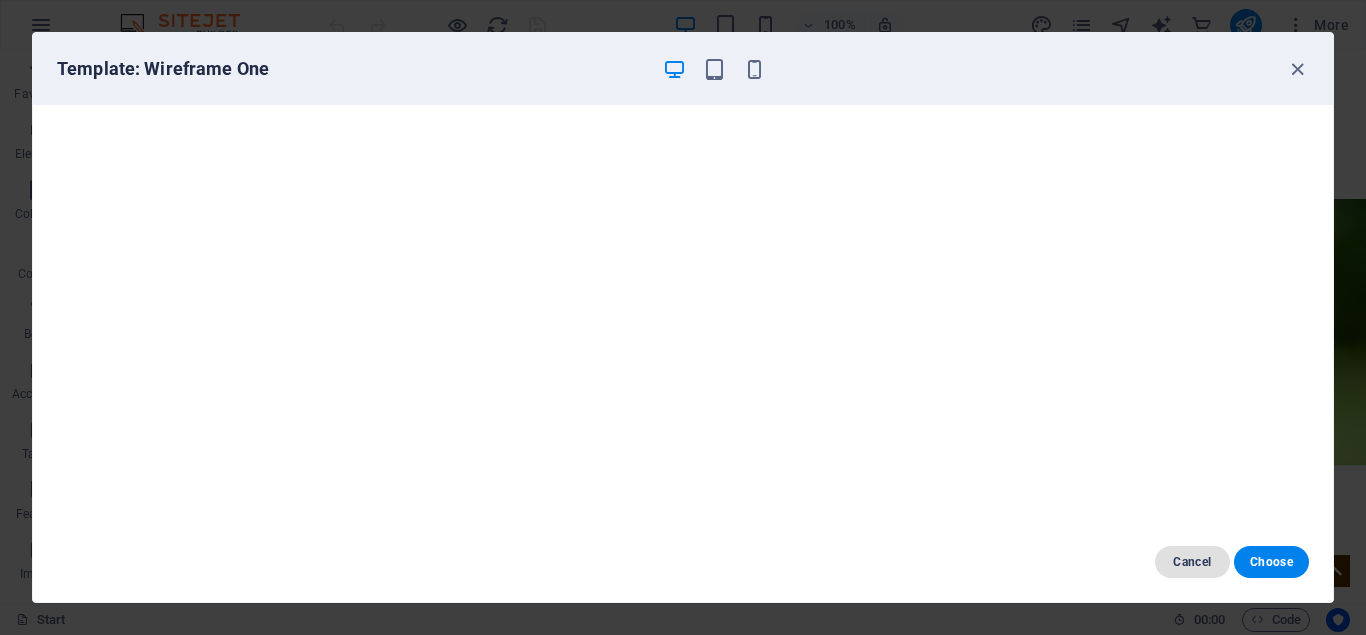 click on "Cancel" at bounding box center (1192, 562) 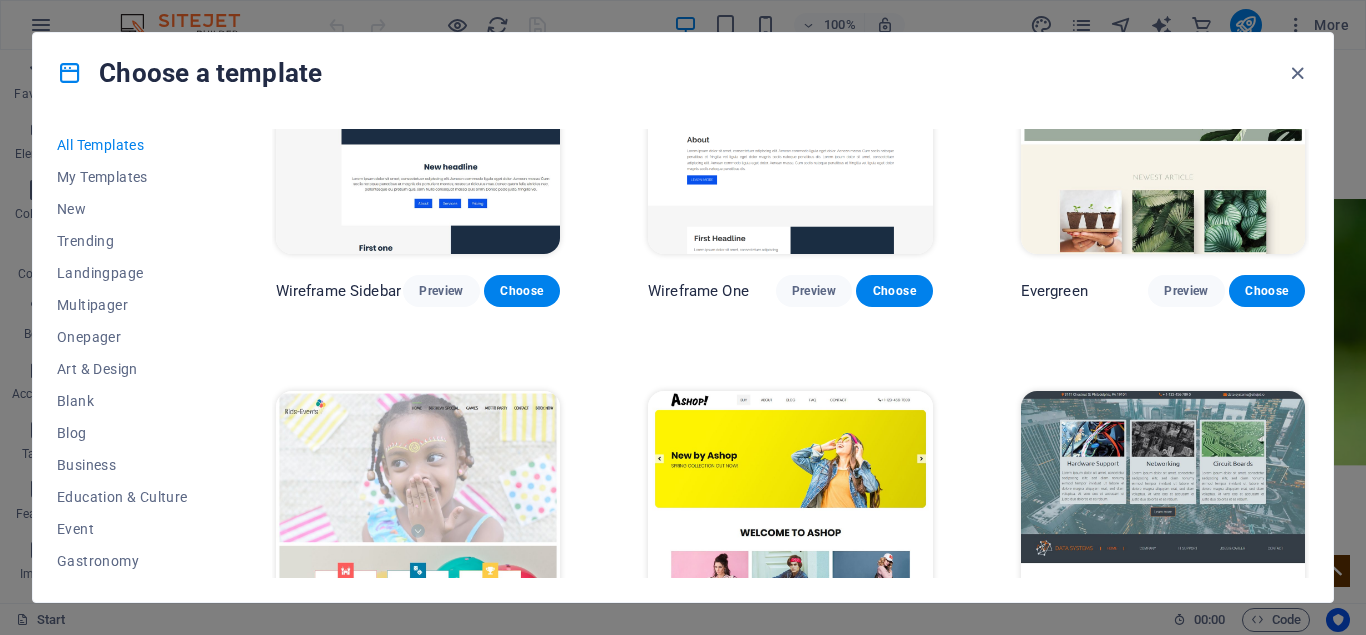 scroll, scrollTop: 7920, scrollLeft: 0, axis: vertical 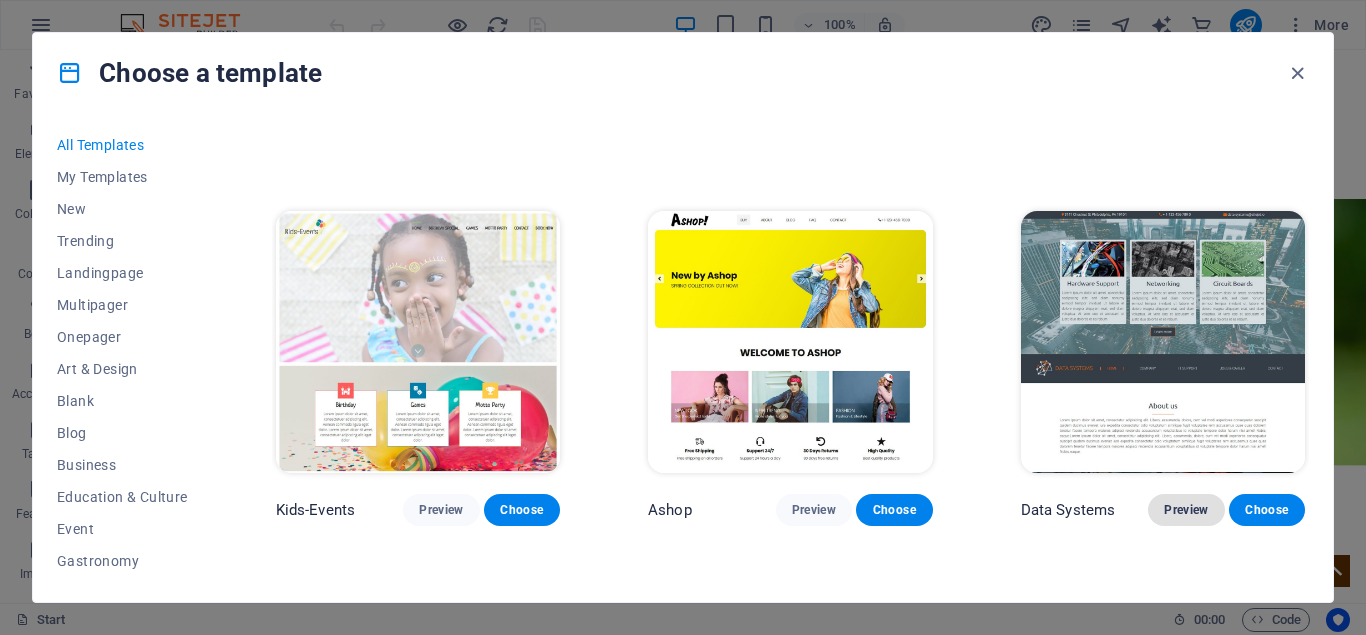 click on "Preview" at bounding box center [1186, 510] 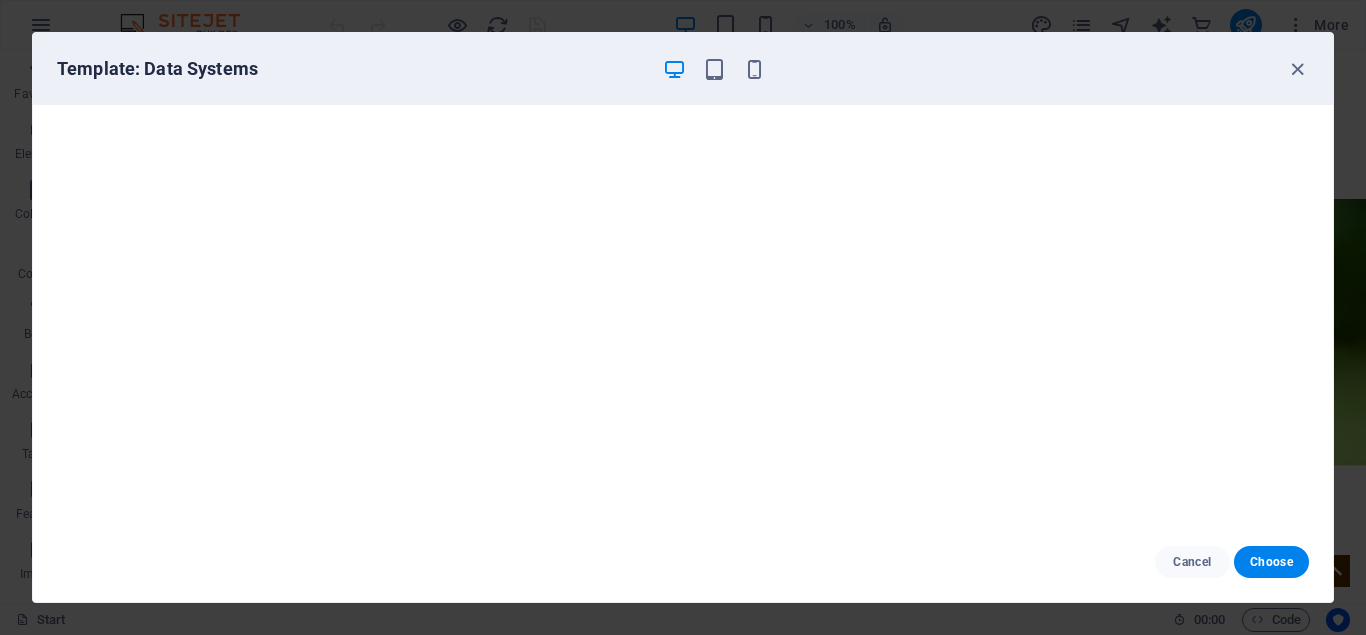 scroll, scrollTop: 5, scrollLeft: 0, axis: vertical 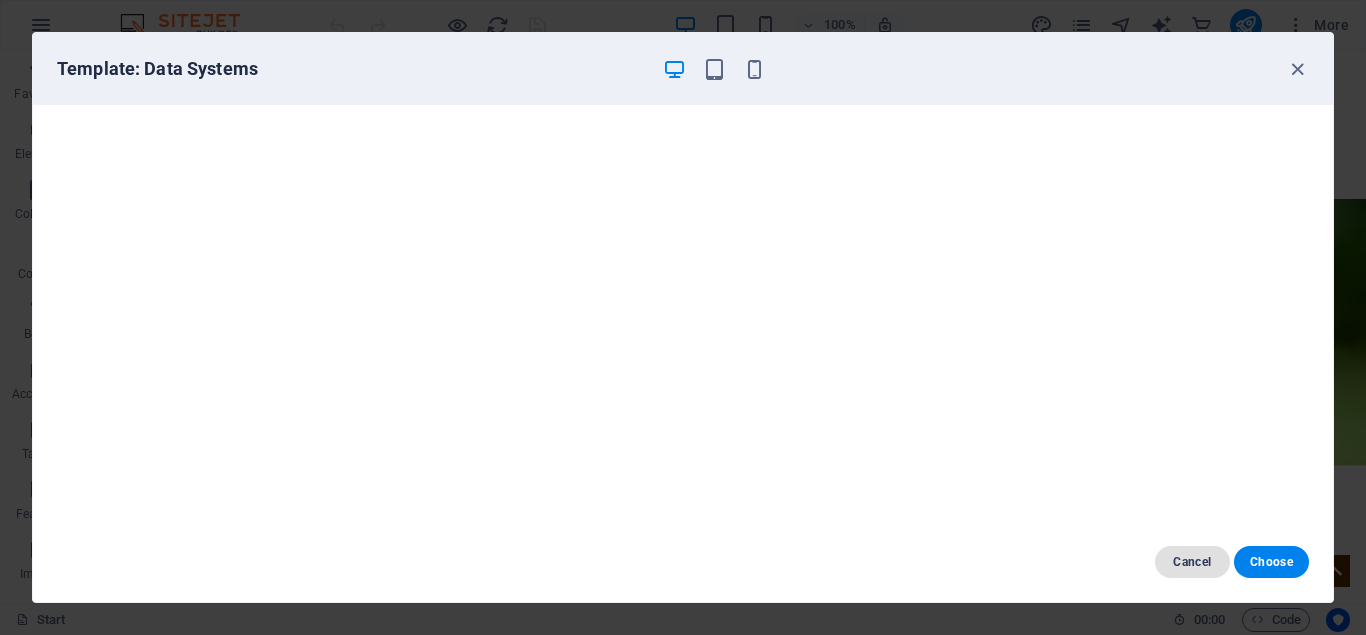click on "Cancel" at bounding box center [1192, 562] 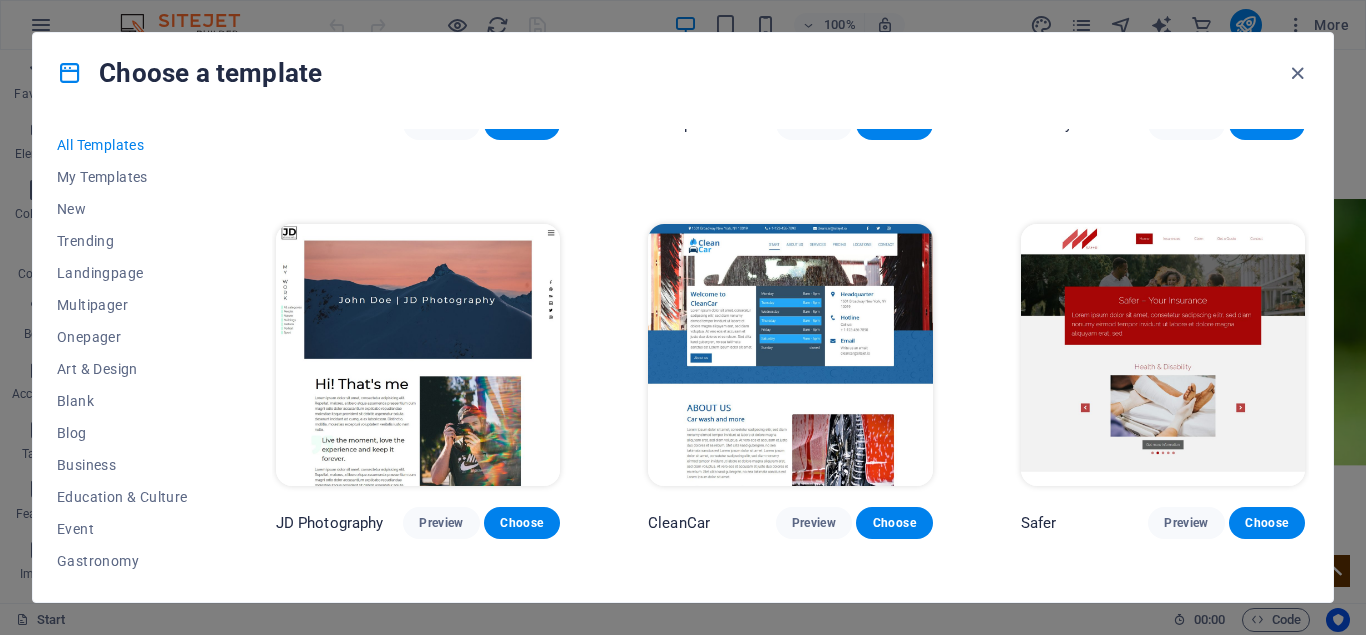 scroll, scrollTop: 8370, scrollLeft: 0, axis: vertical 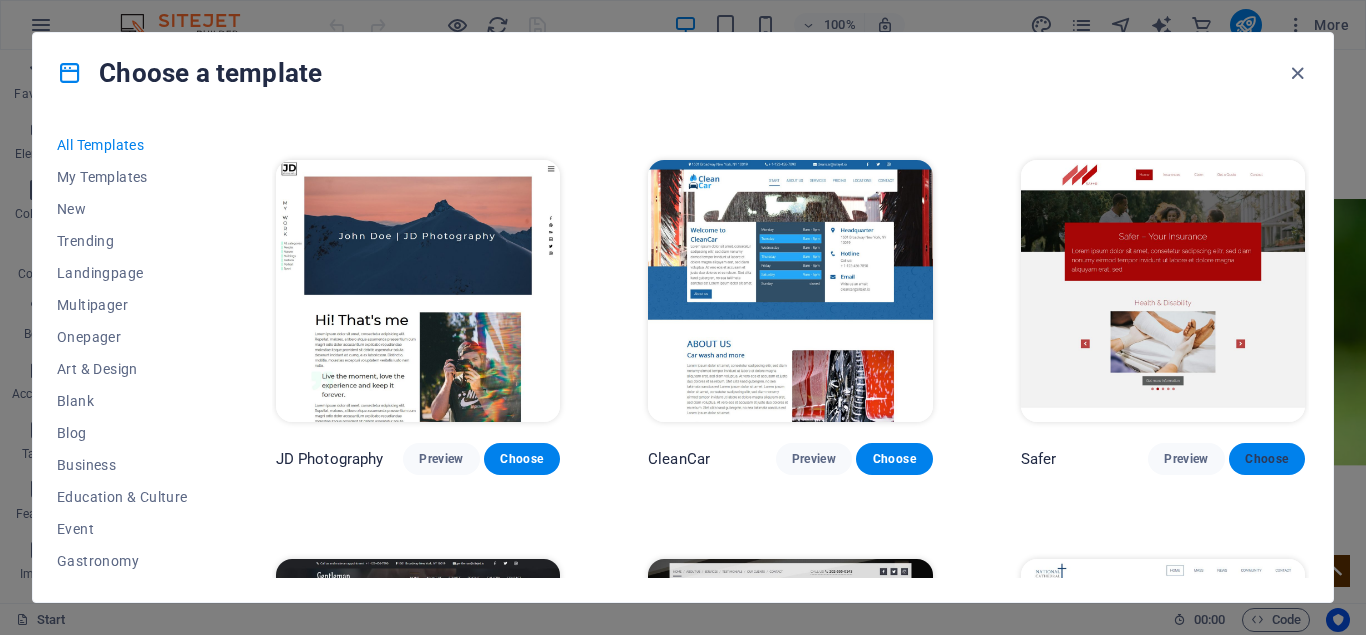 click on "Choose" at bounding box center (1267, 459) 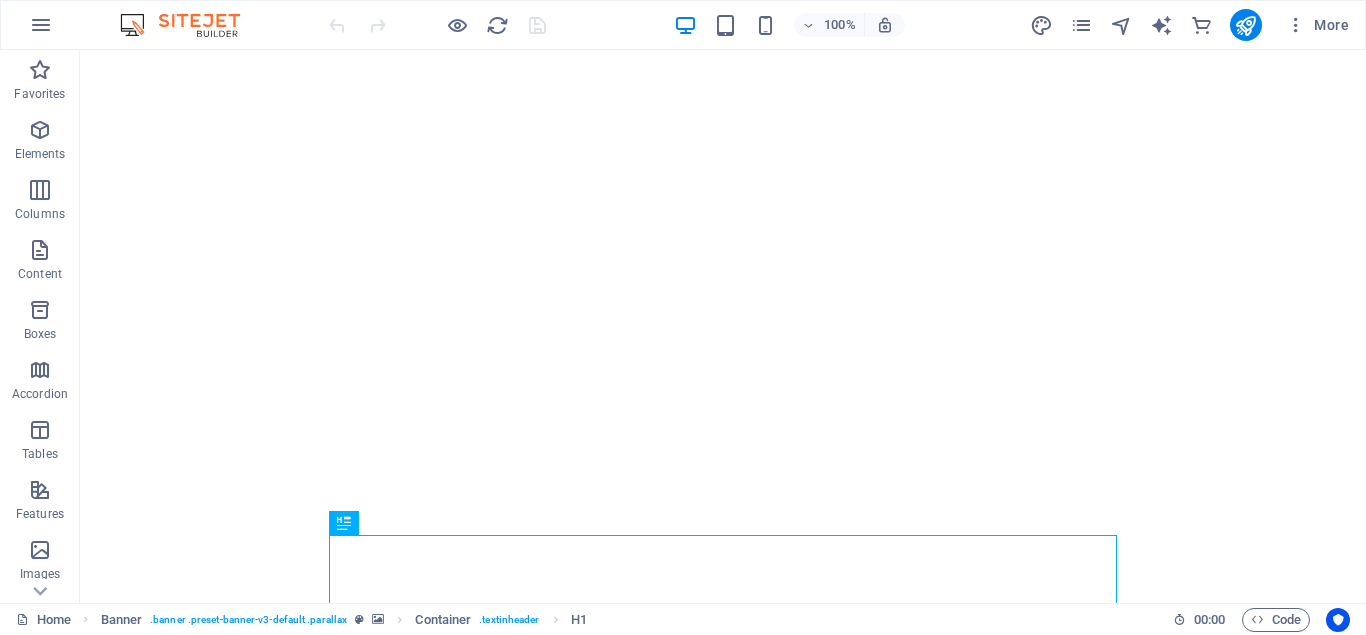 scroll, scrollTop: 0, scrollLeft: 0, axis: both 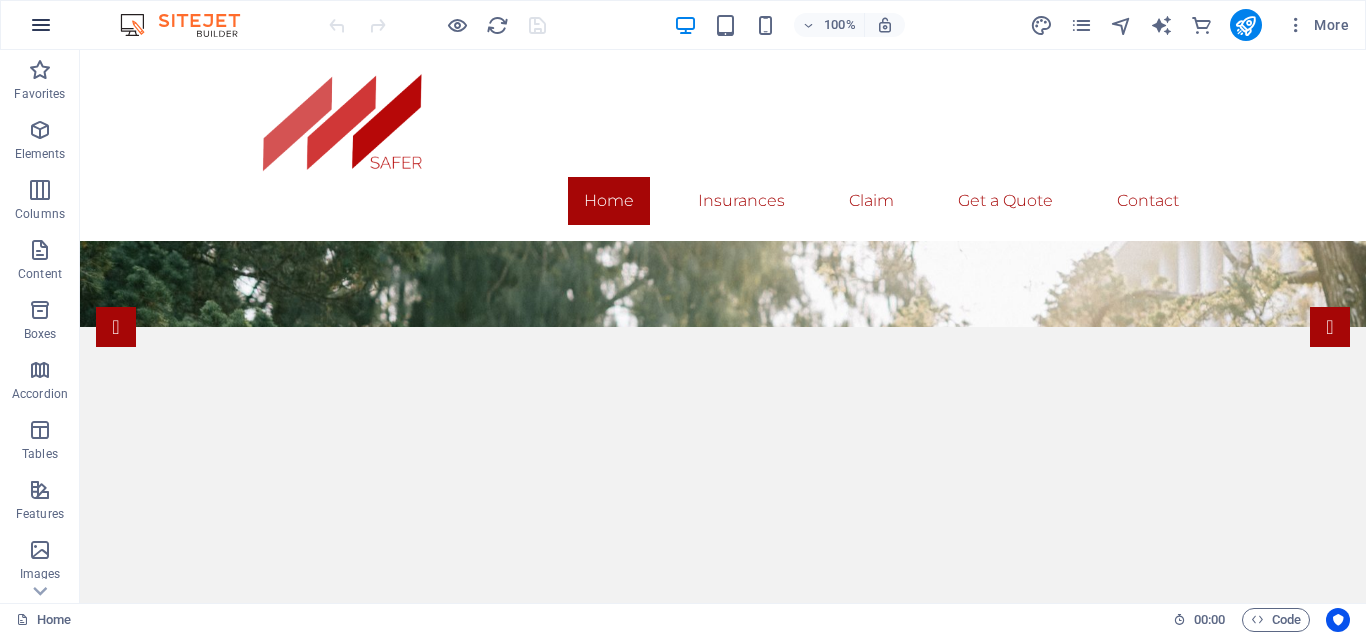 click at bounding box center (41, 25) 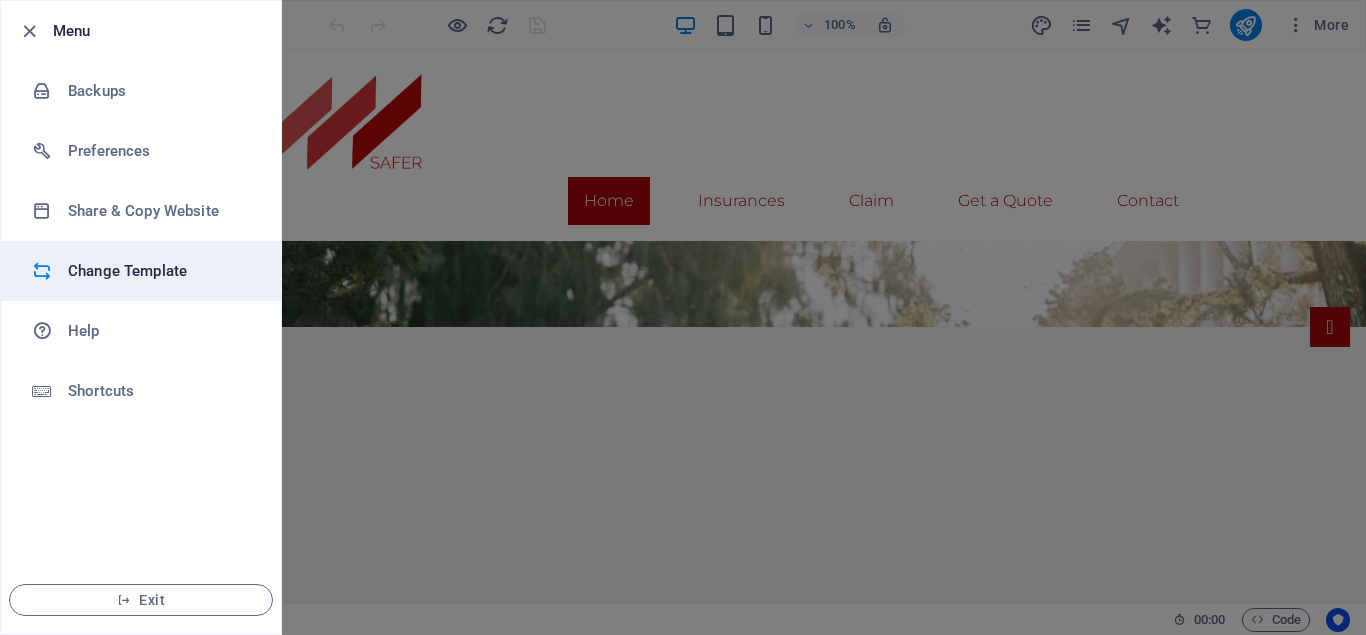 click on "Change Template" at bounding box center (160, 271) 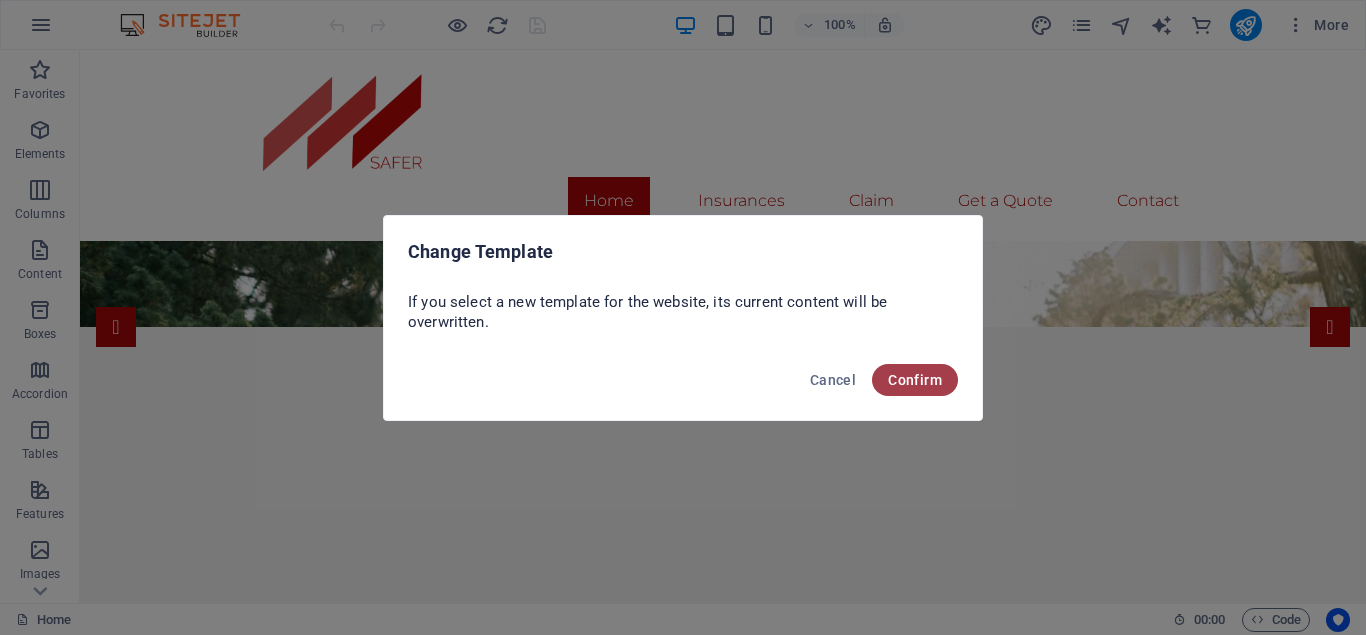 click on "Confirm" at bounding box center (915, 380) 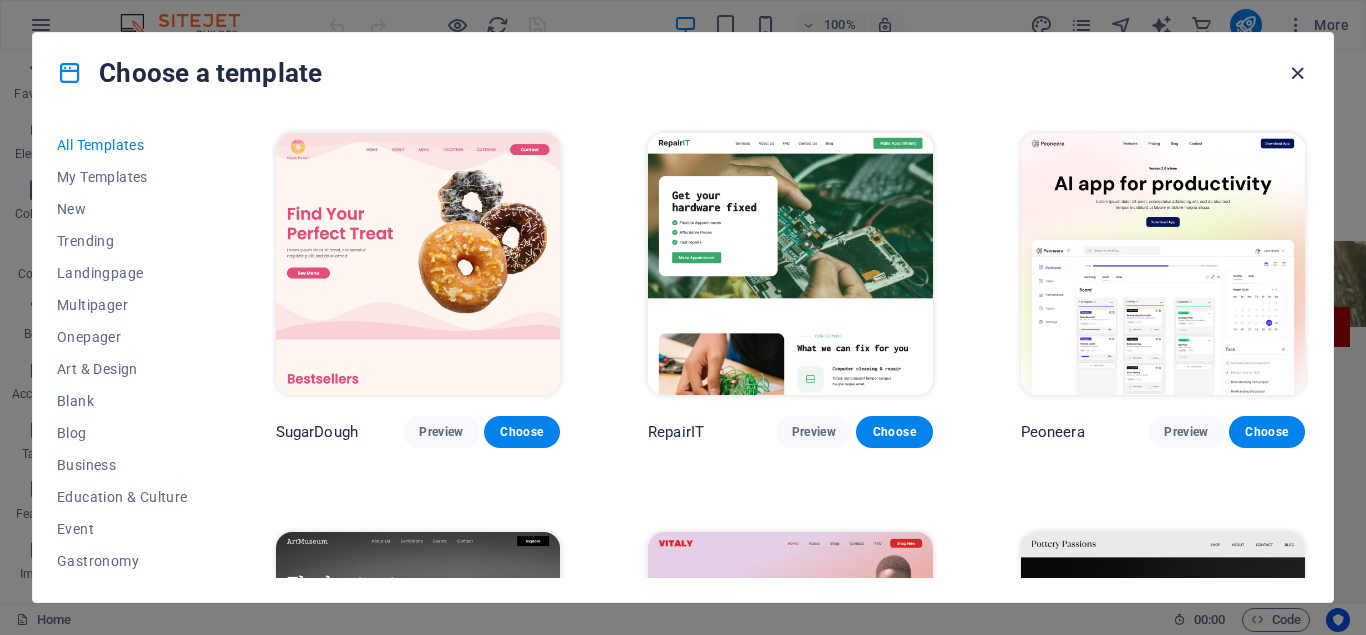 click at bounding box center [1297, 73] 